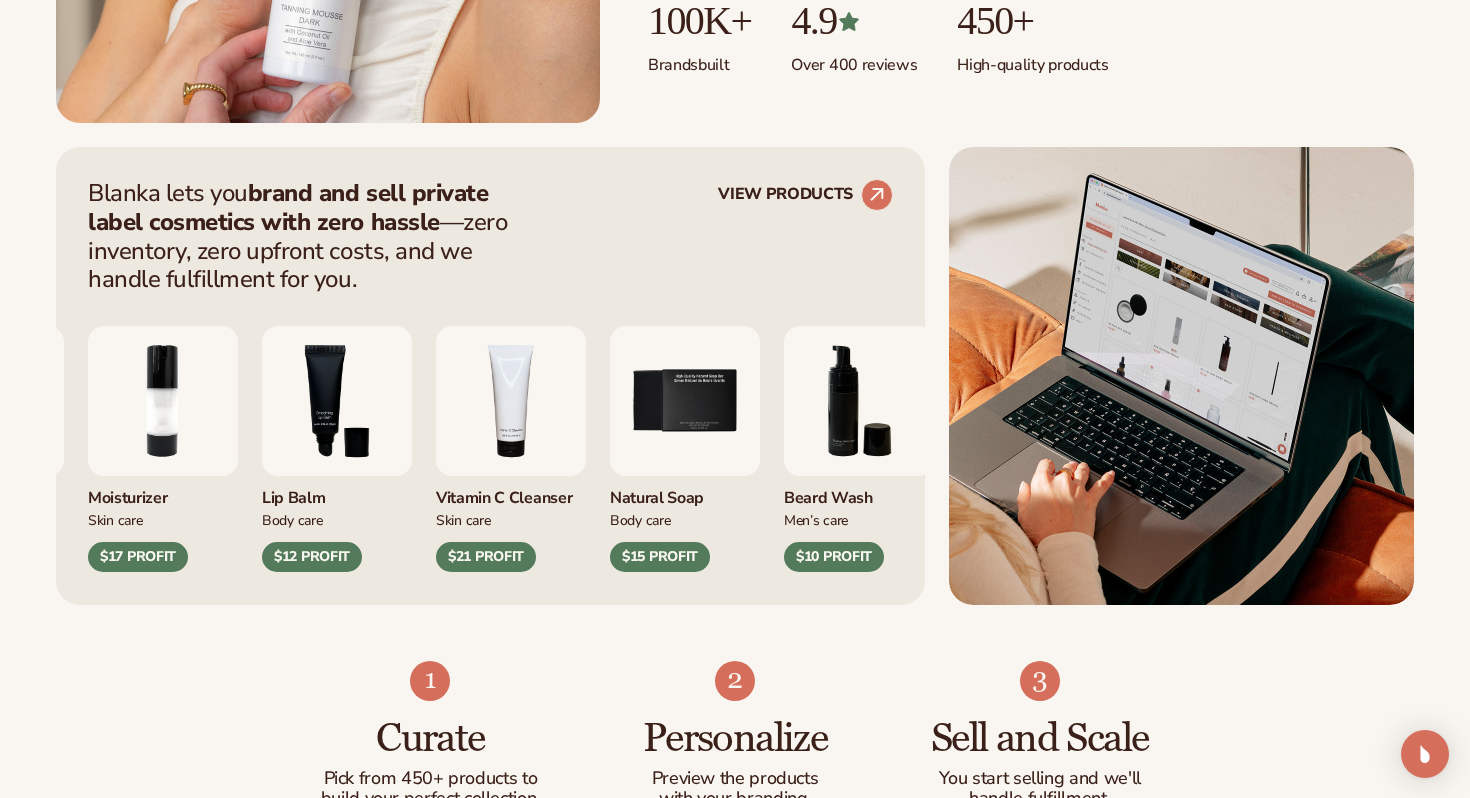 scroll, scrollTop: 726, scrollLeft: 0, axis: vertical 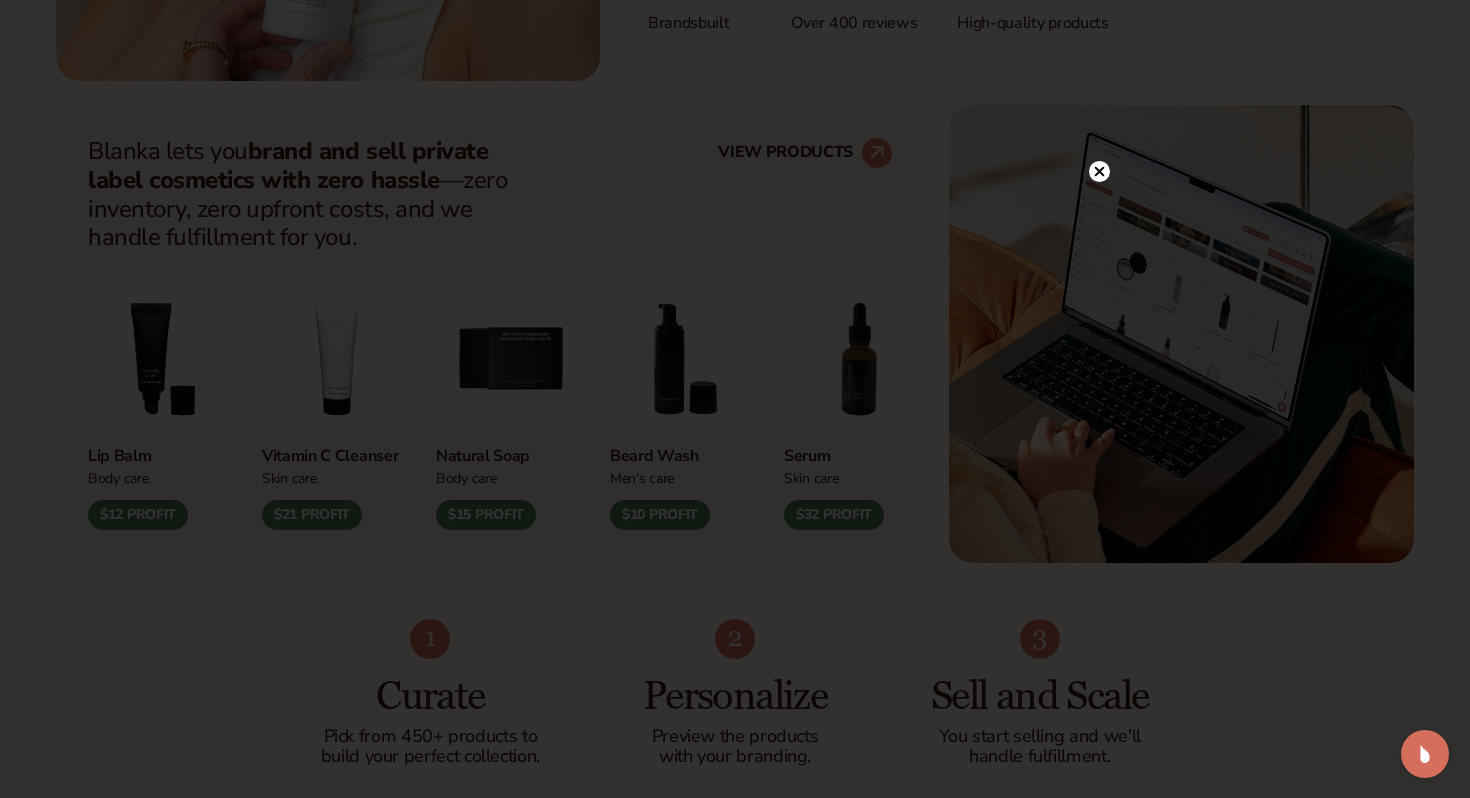 click 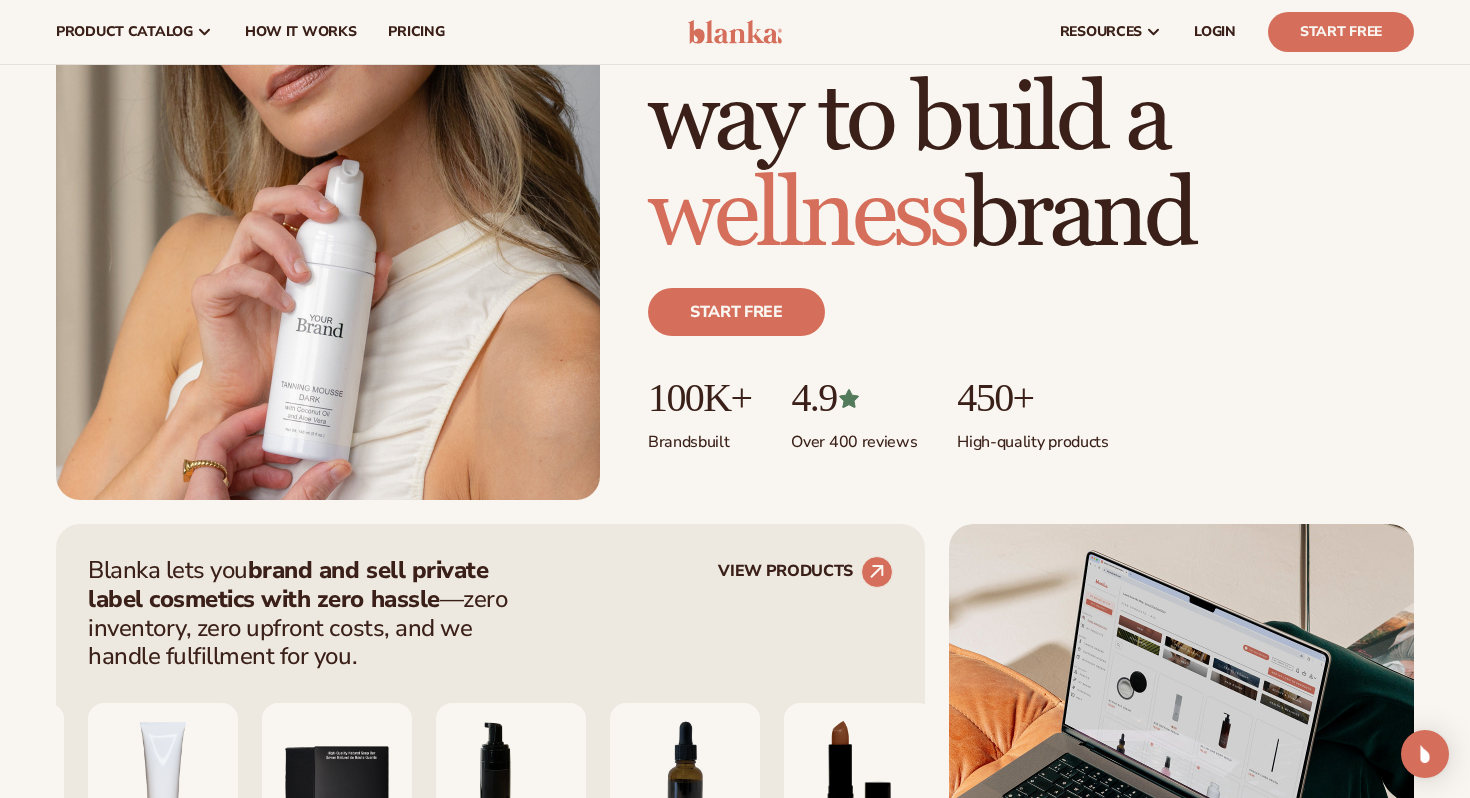 scroll, scrollTop: 0, scrollLeft: 0, axis: both 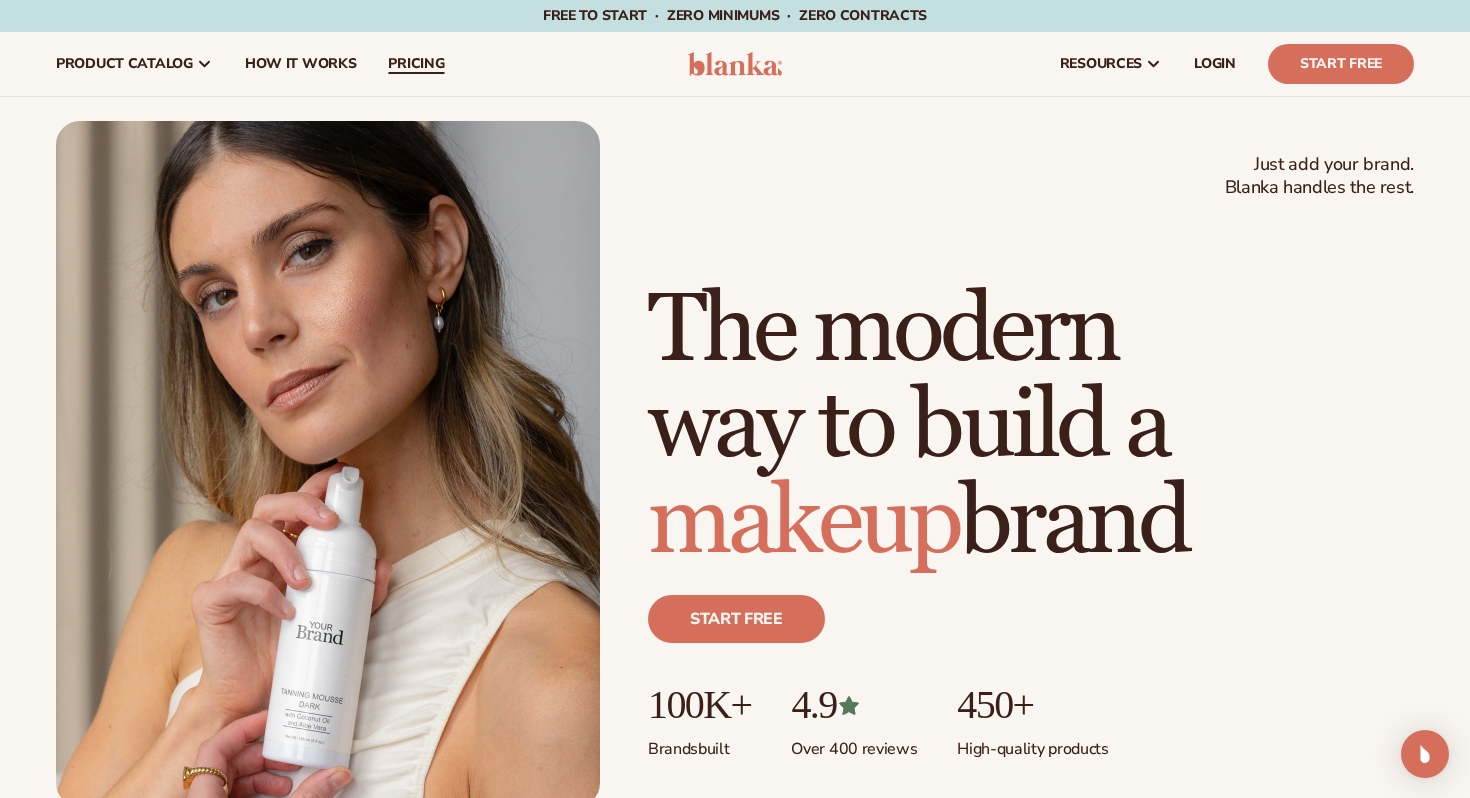 click on "pricing" at bounding box center [416, 64] 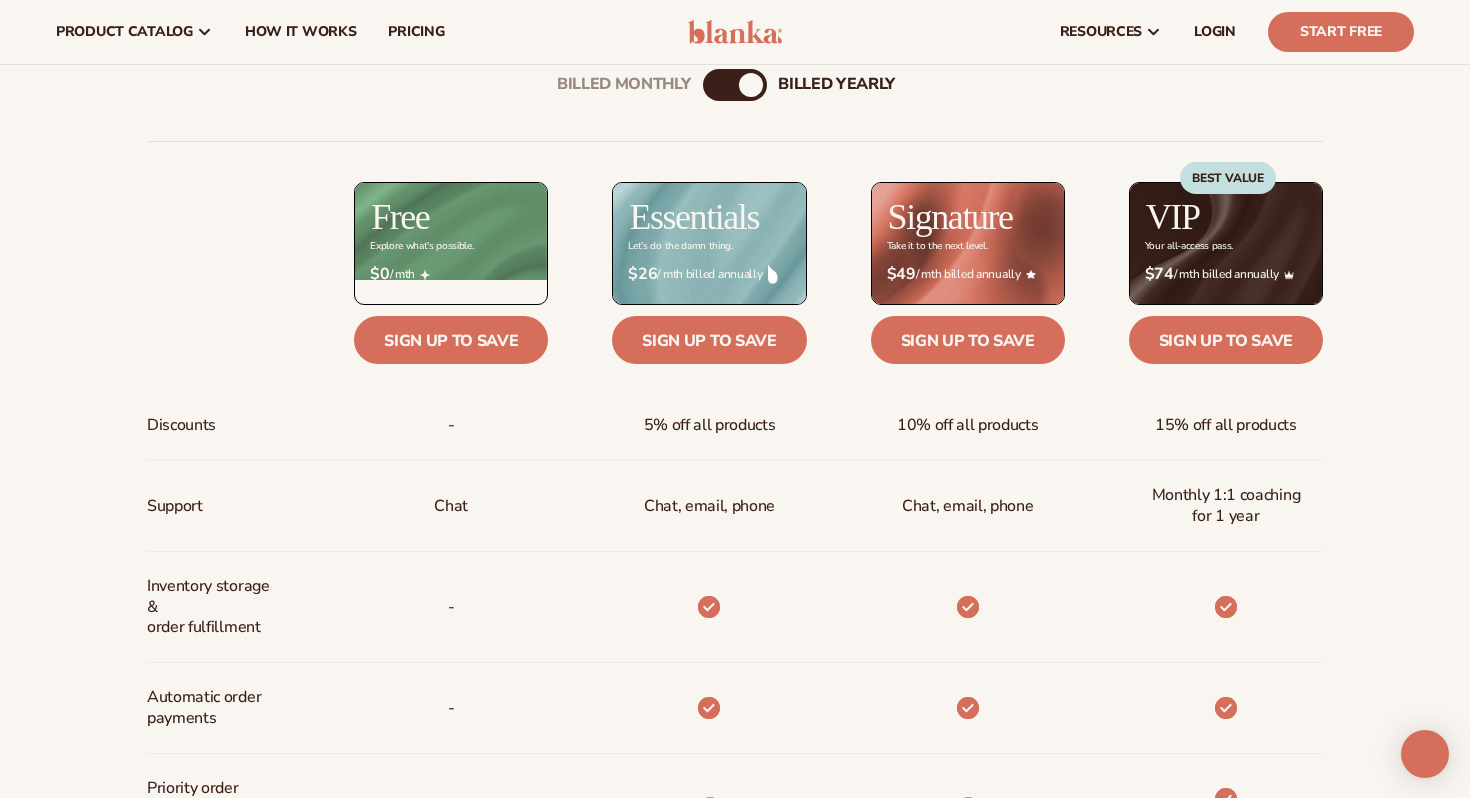 scroll, scrollTop: 701, scrollLeft: 0, axis: vertical 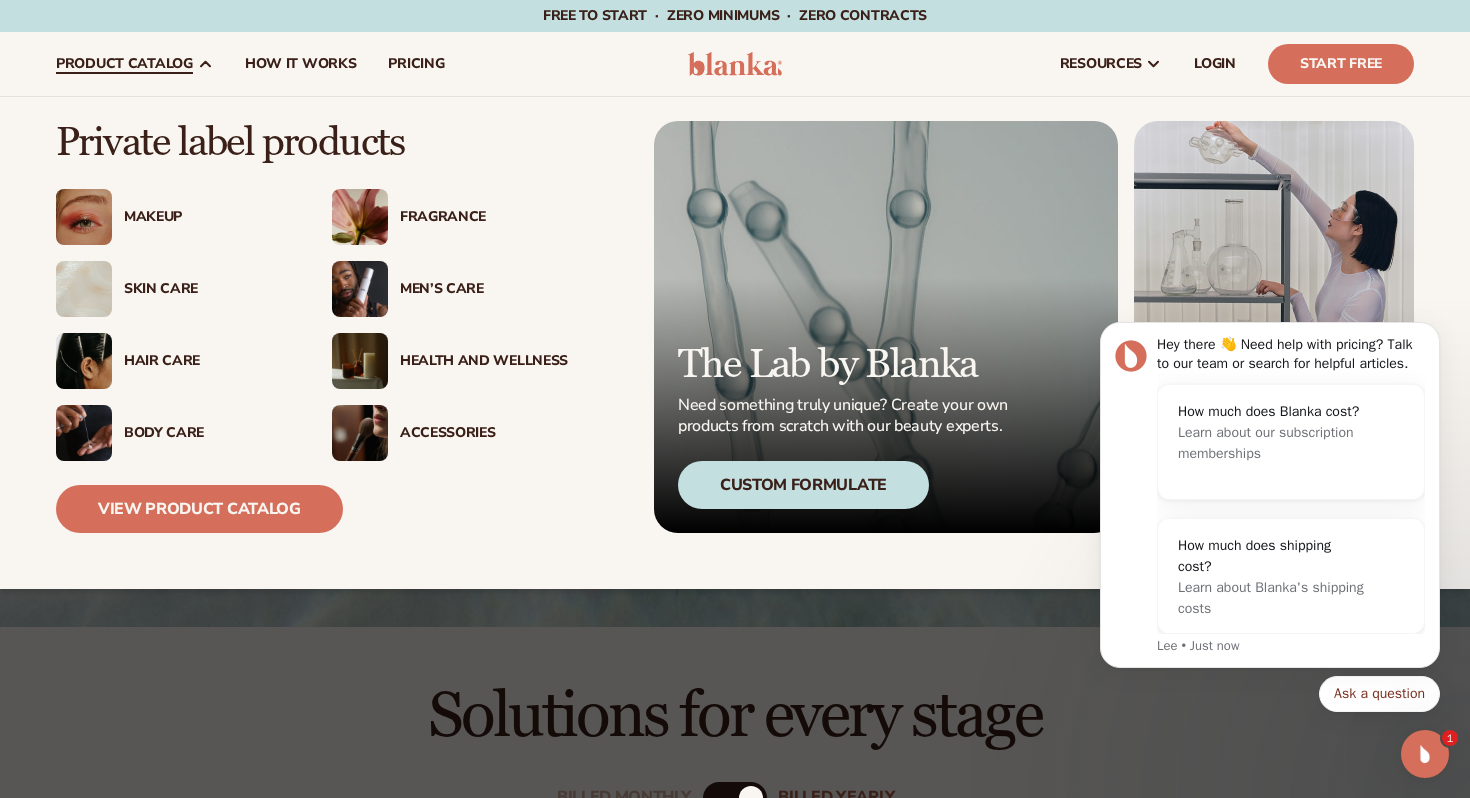 click on "Makeup" at bounding box center (208, 217) 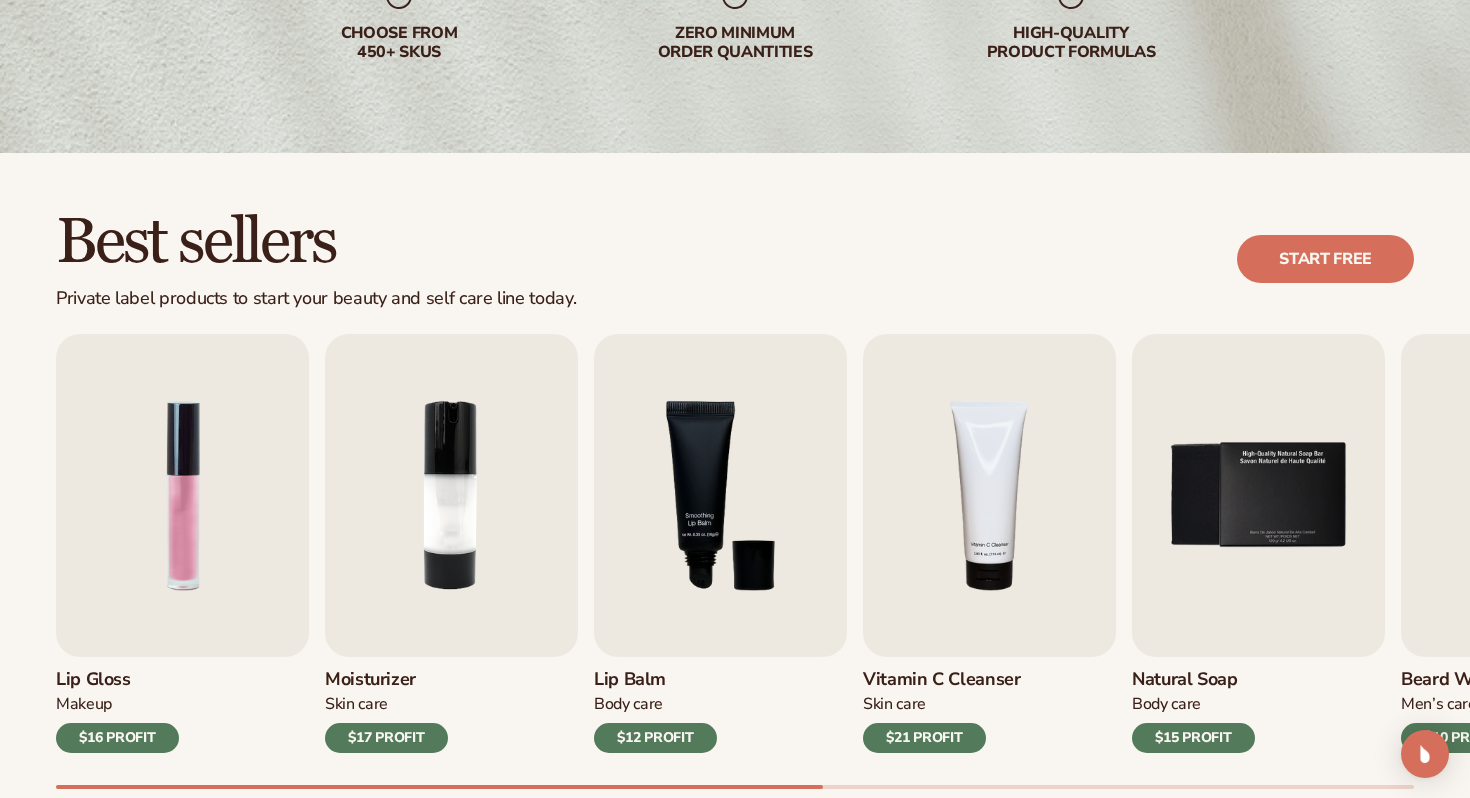 scroll, scrollTop: 416, scrollLeft: 0, axis: vertical 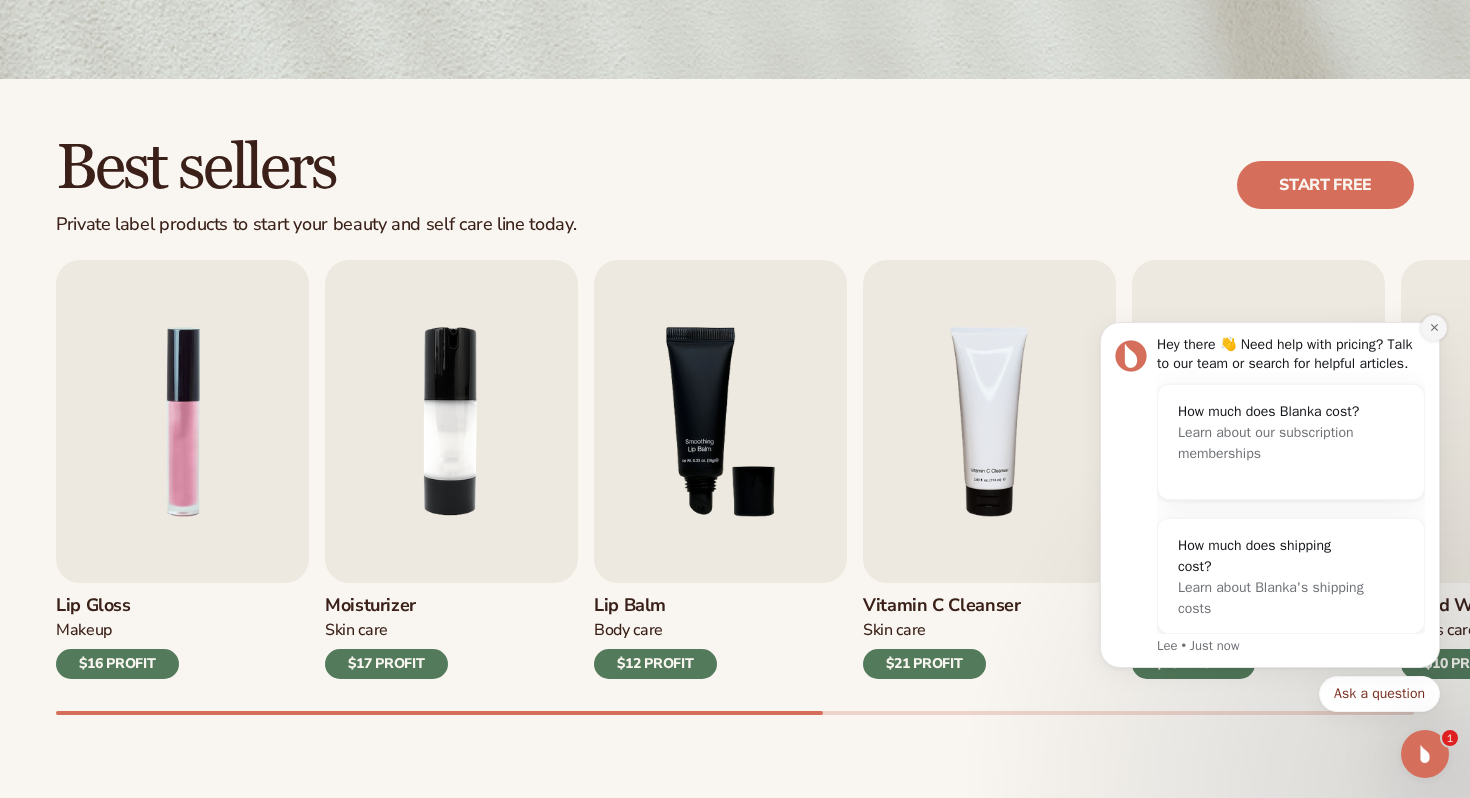 click at bounding box center [1434, 328] 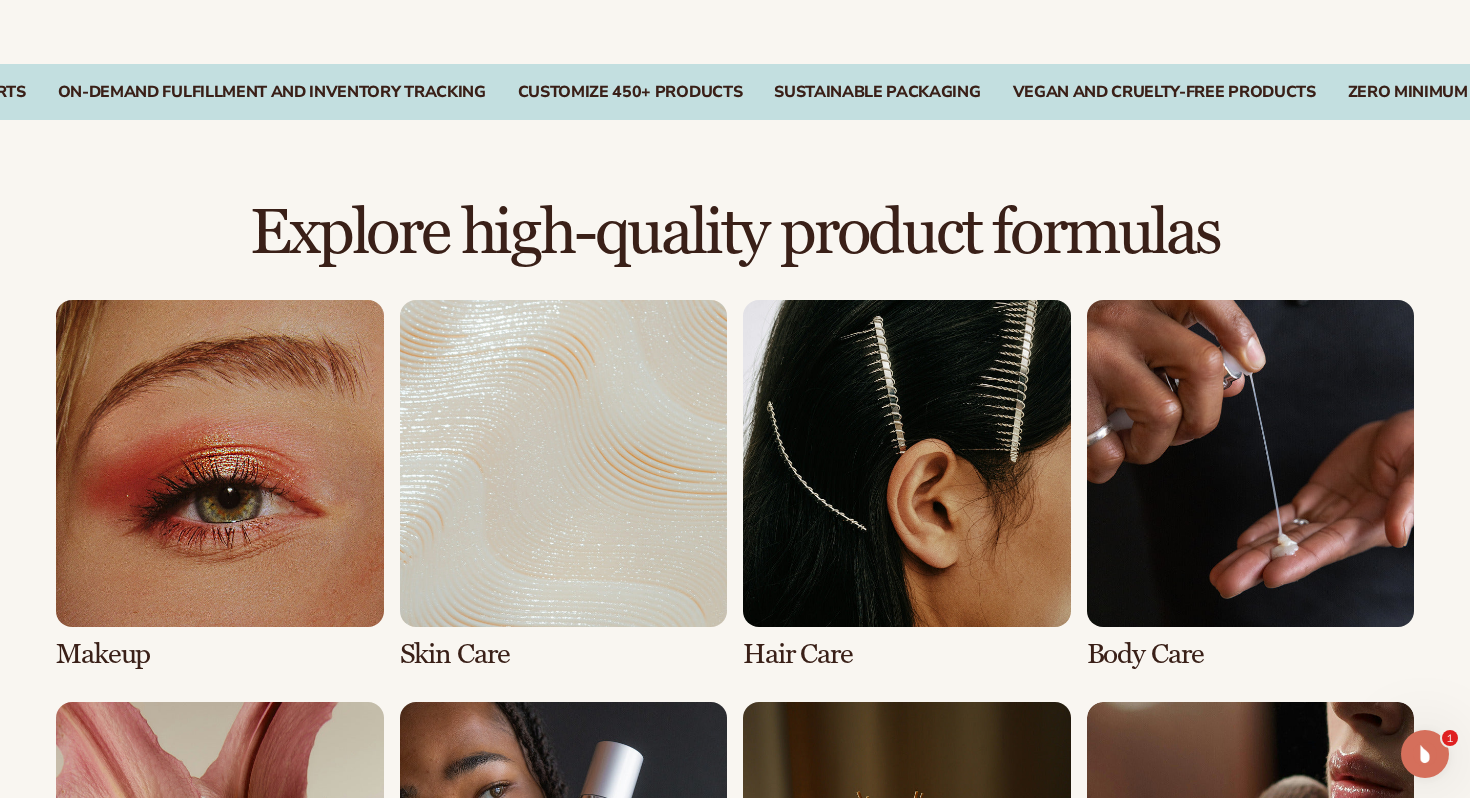 scroll, scrollTop: 1442, scrollLeft: 0, axis: vertical 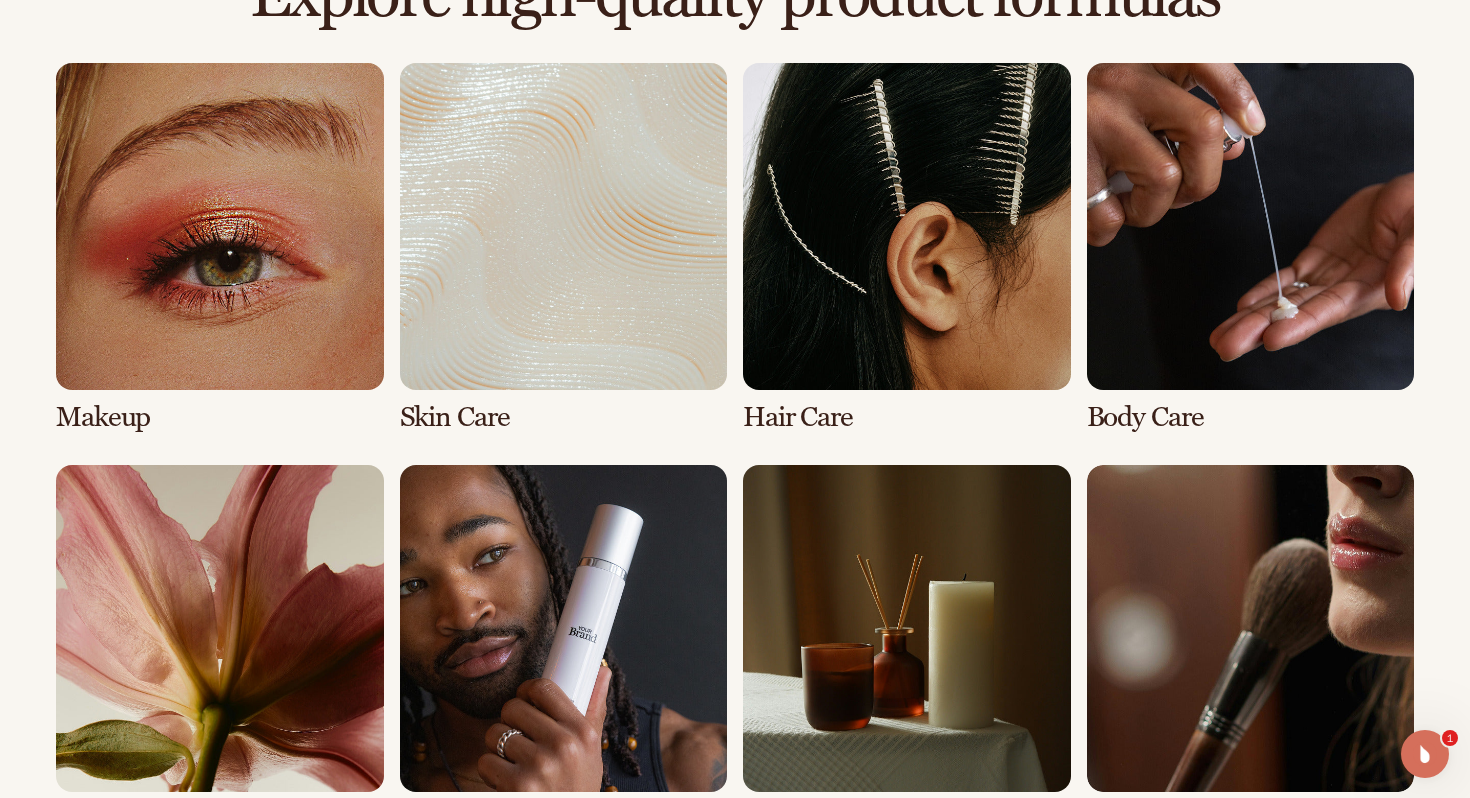 click at bounding box center [220, 248] 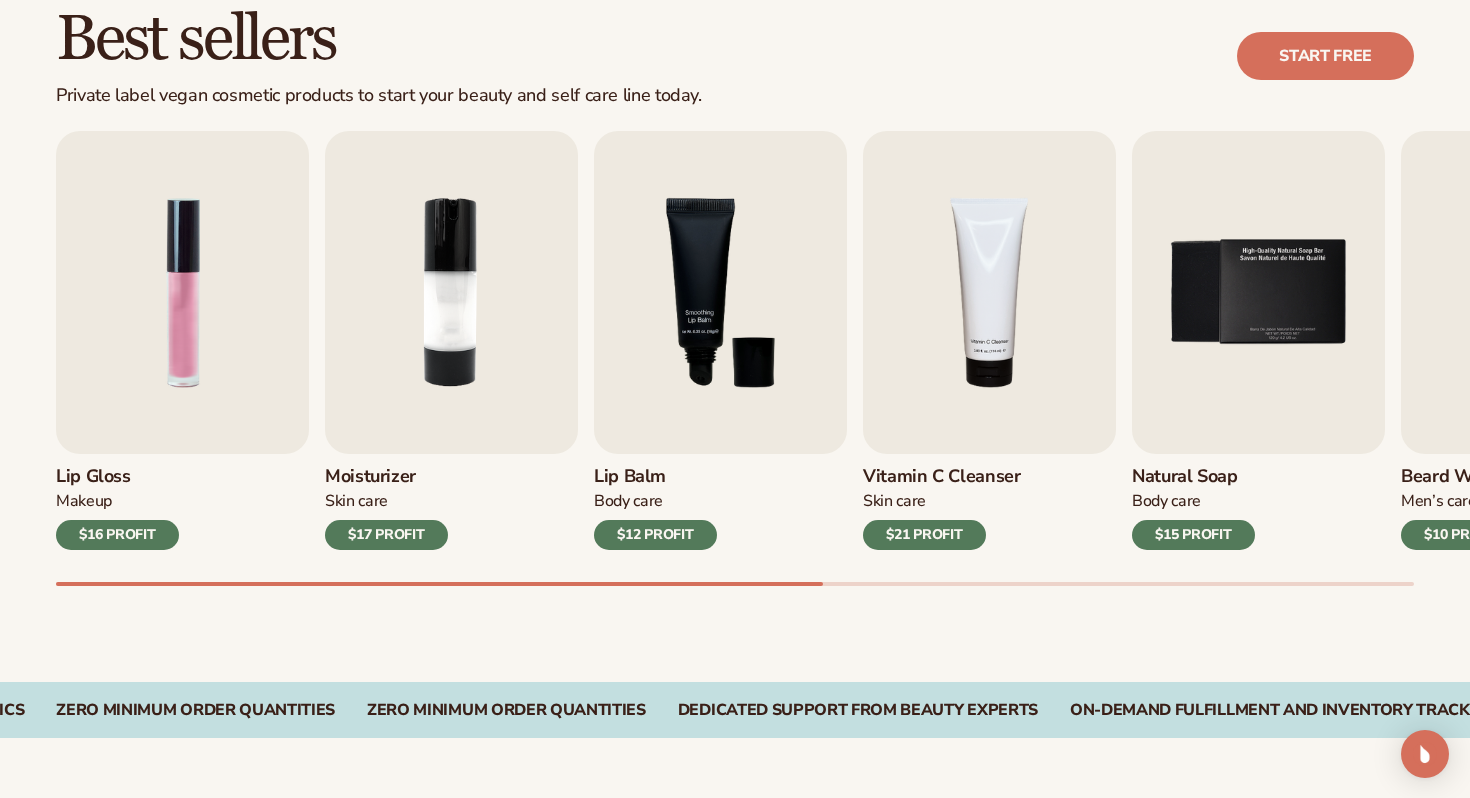 scroll, scrollTop: 669, scrollLeft: 0, axis: vertical 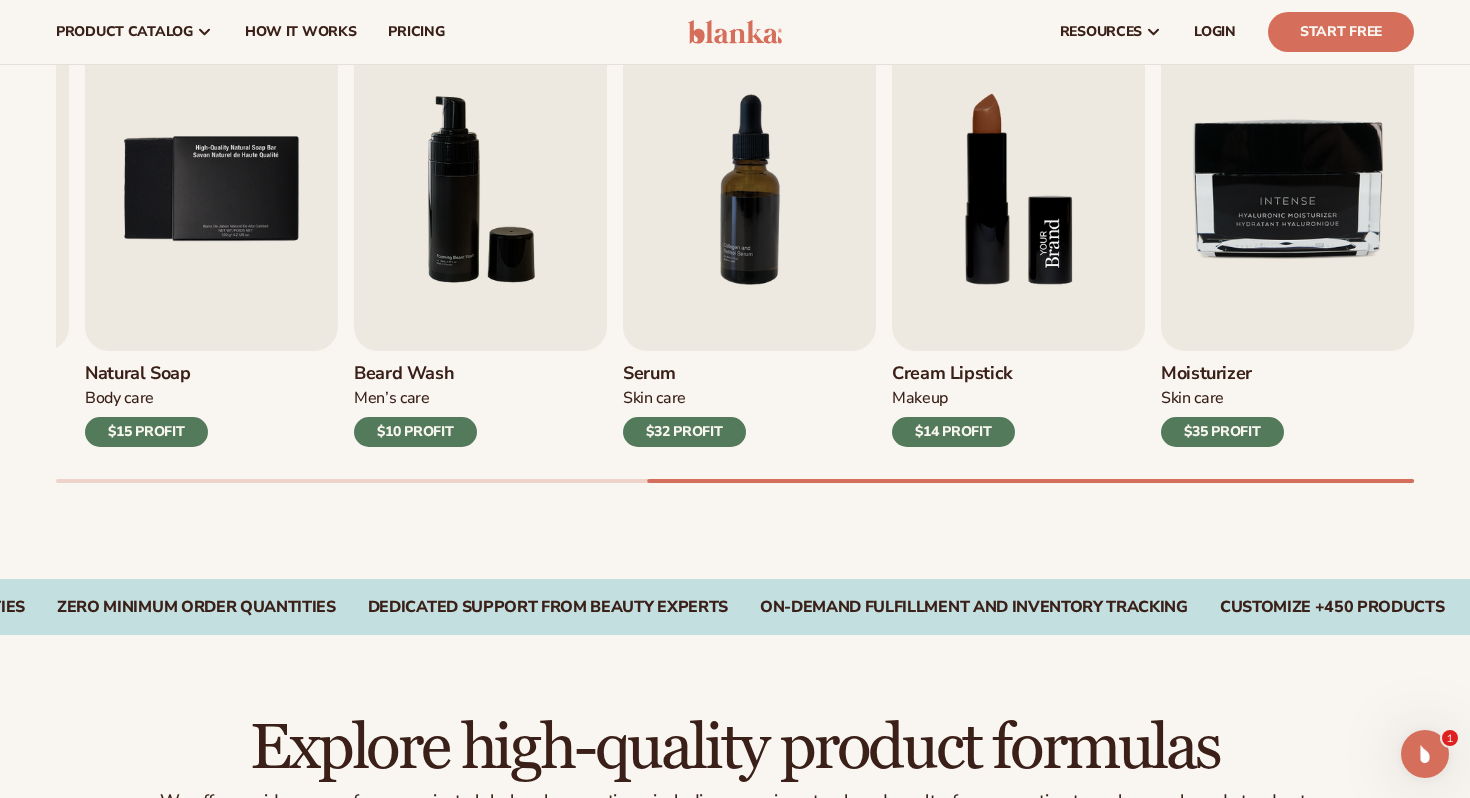 click at bounding box center [1018, 189] 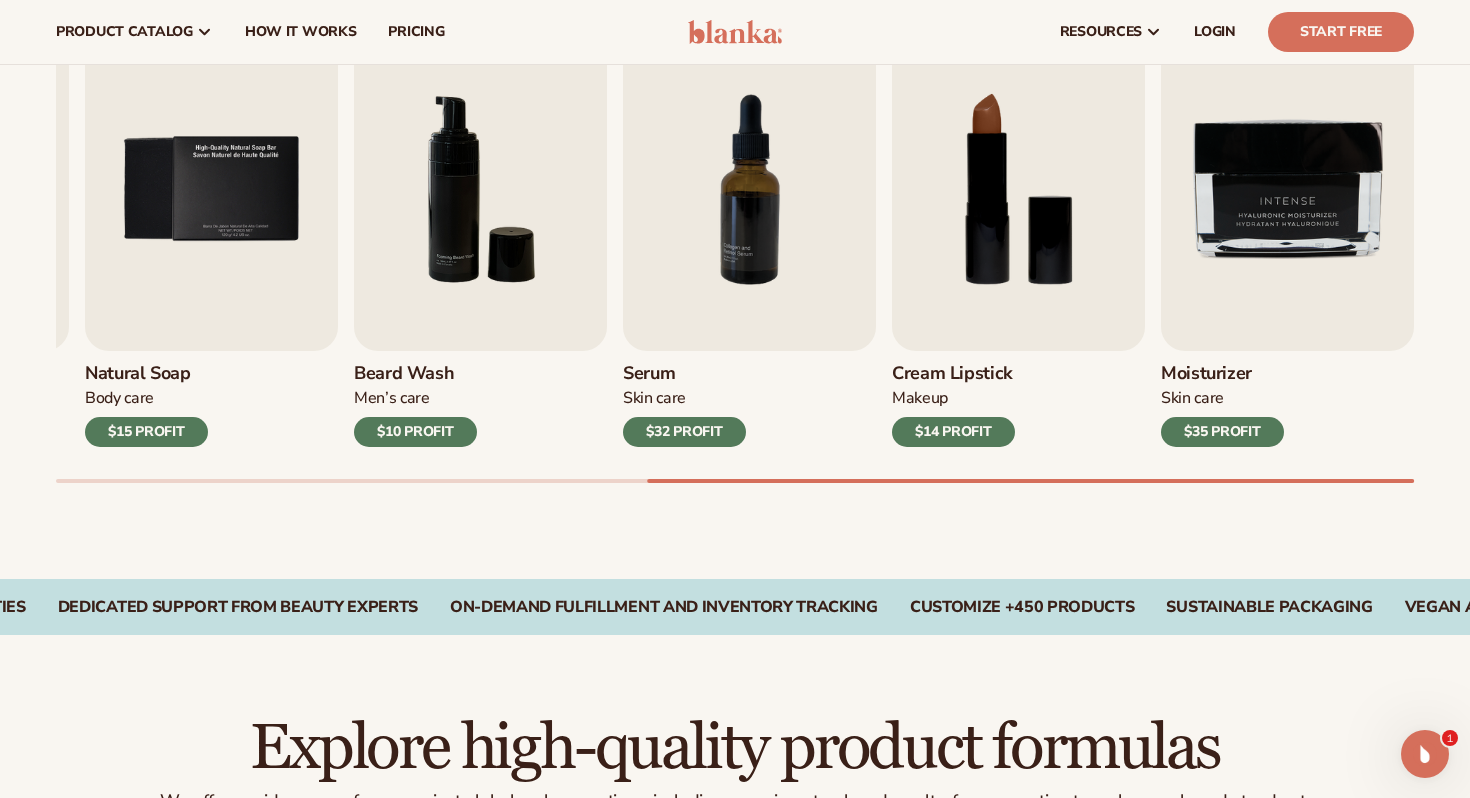 click on "$14 PROFIT" at bounding box center (953, 432) 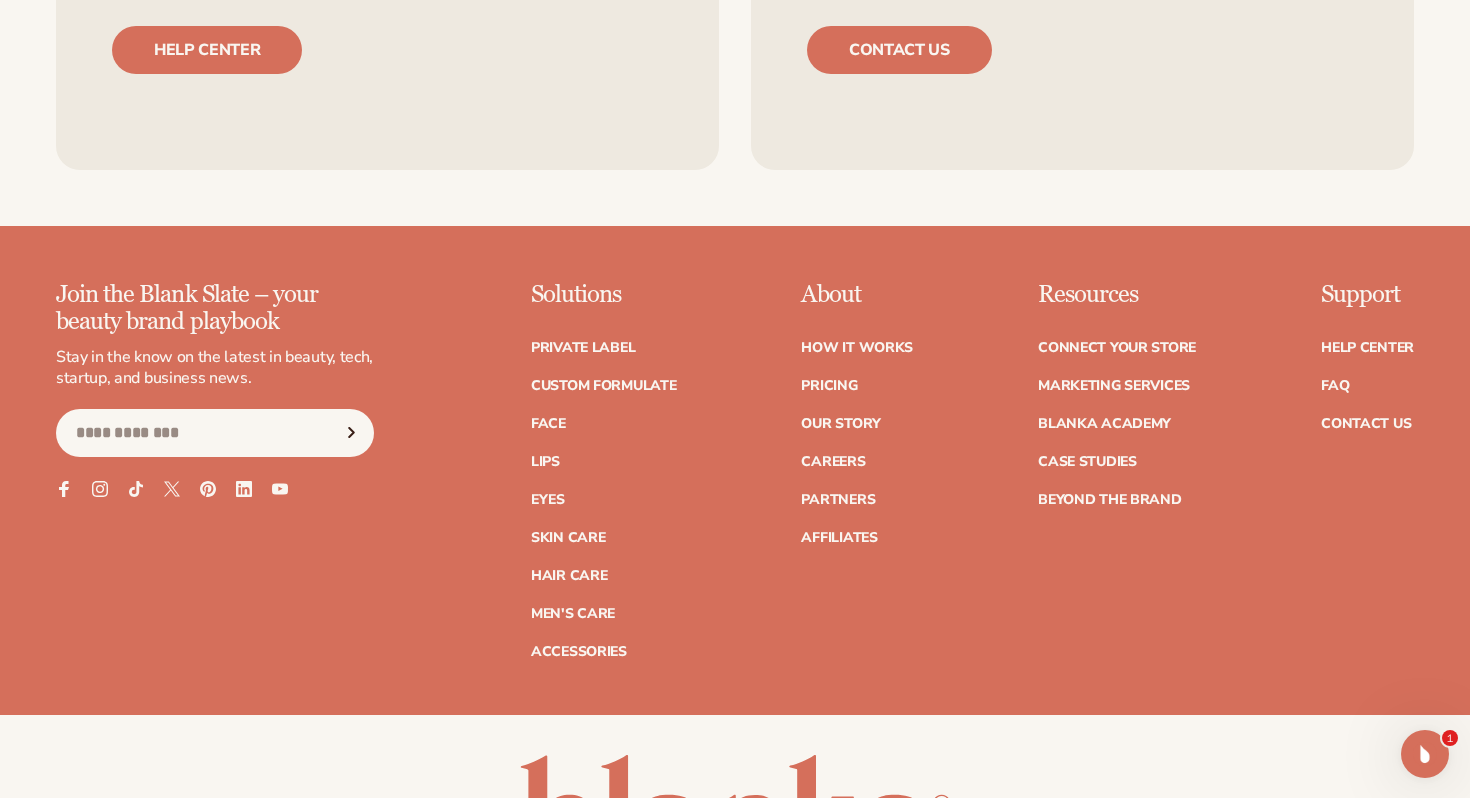 scroll, scrollTop: 4654, scrollLeft: 0, axis: vertical 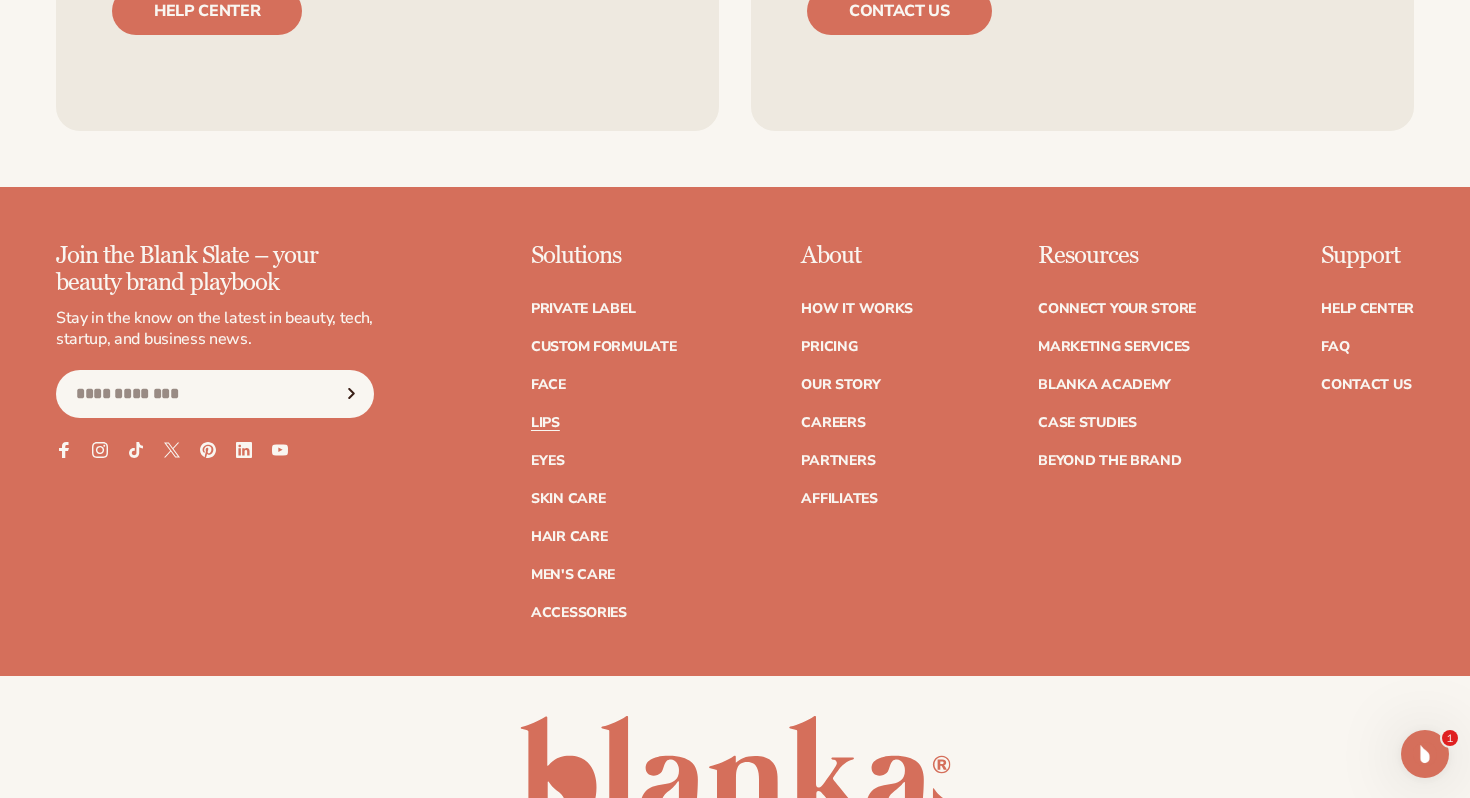 click on "Lips" at bounding box center [545, 423] 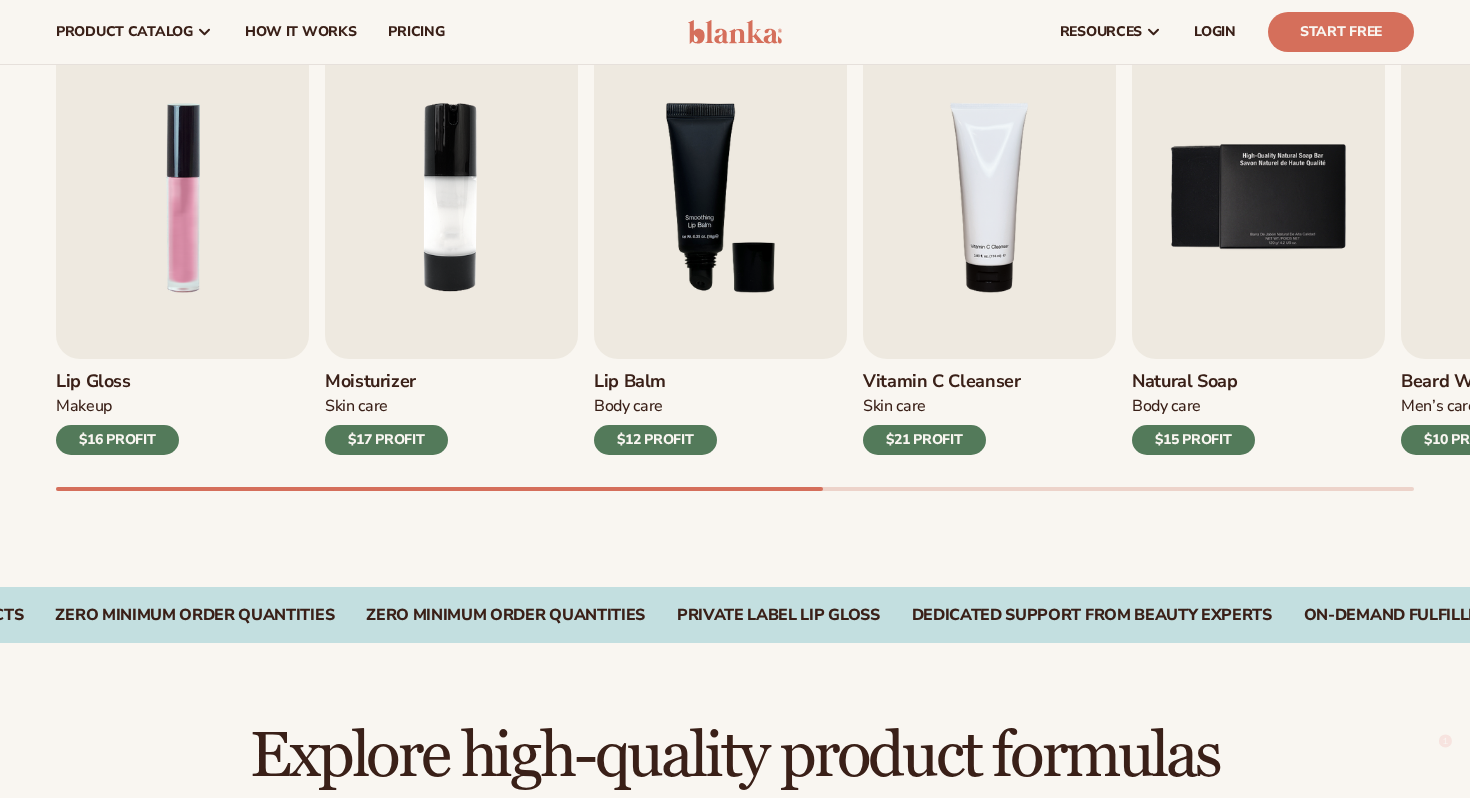 scroll, scrollTop: 668, scrollLeft: 0, axis: vertical 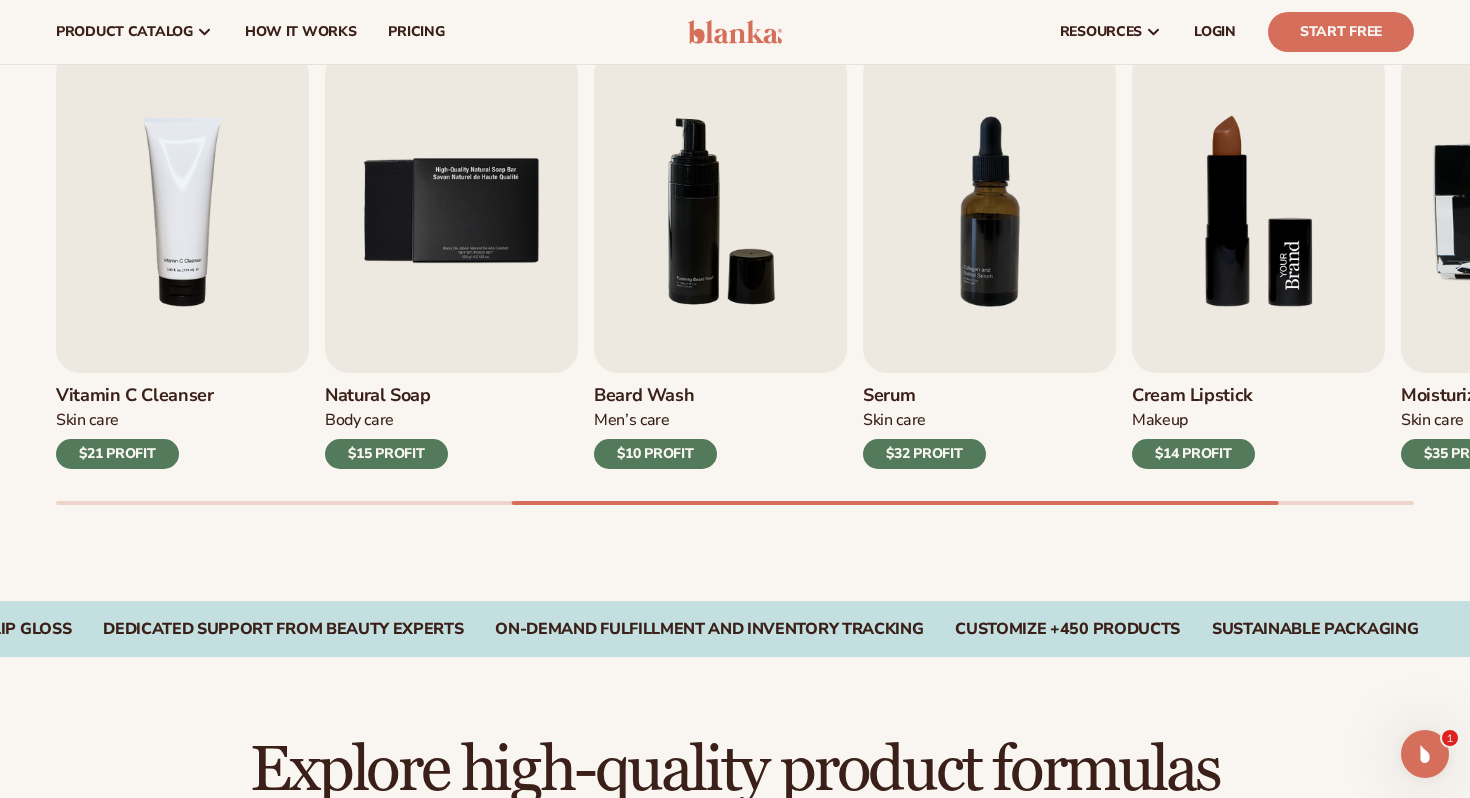 click at bounding box center [1258, 211] 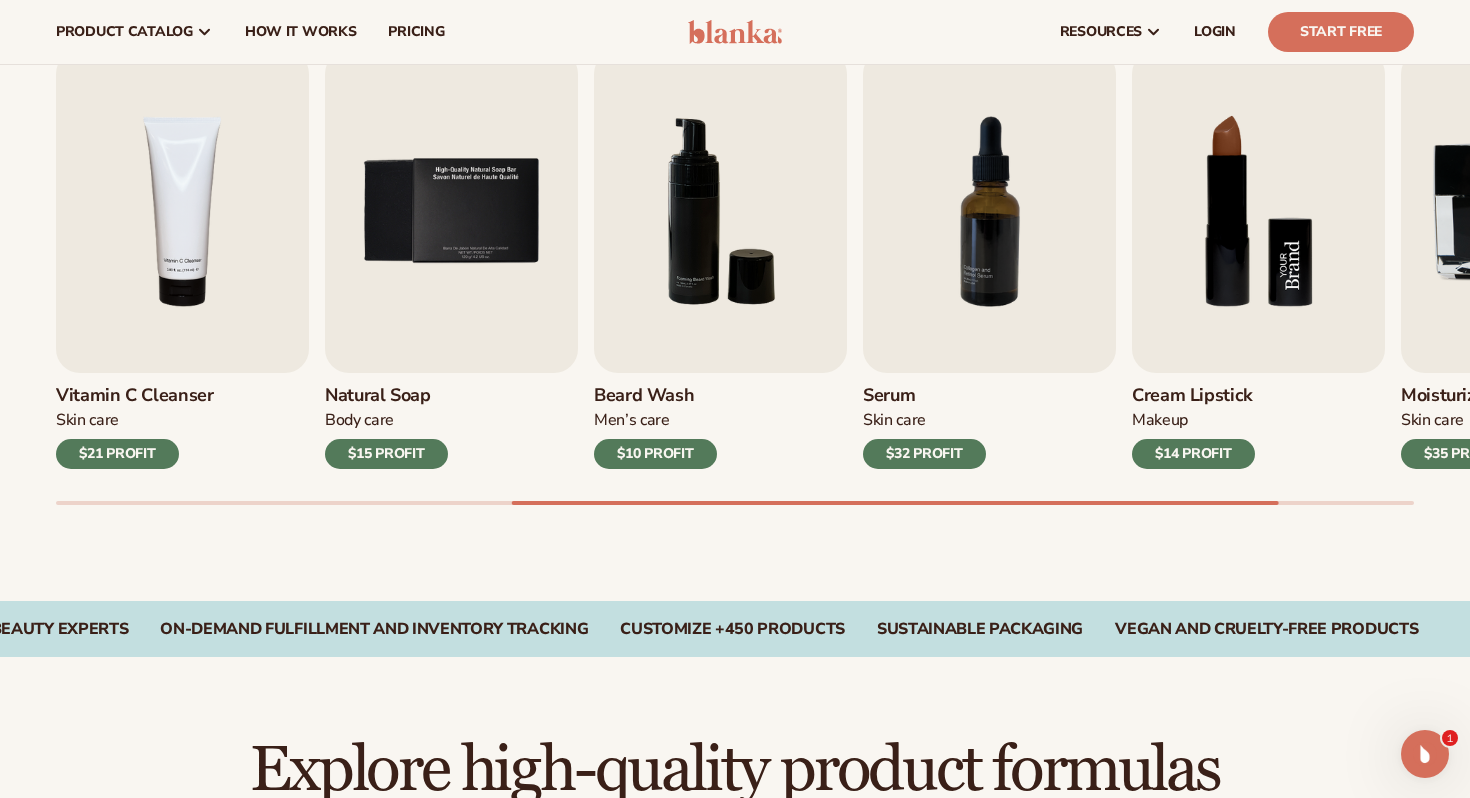 click at bounding box center [1258, 211] 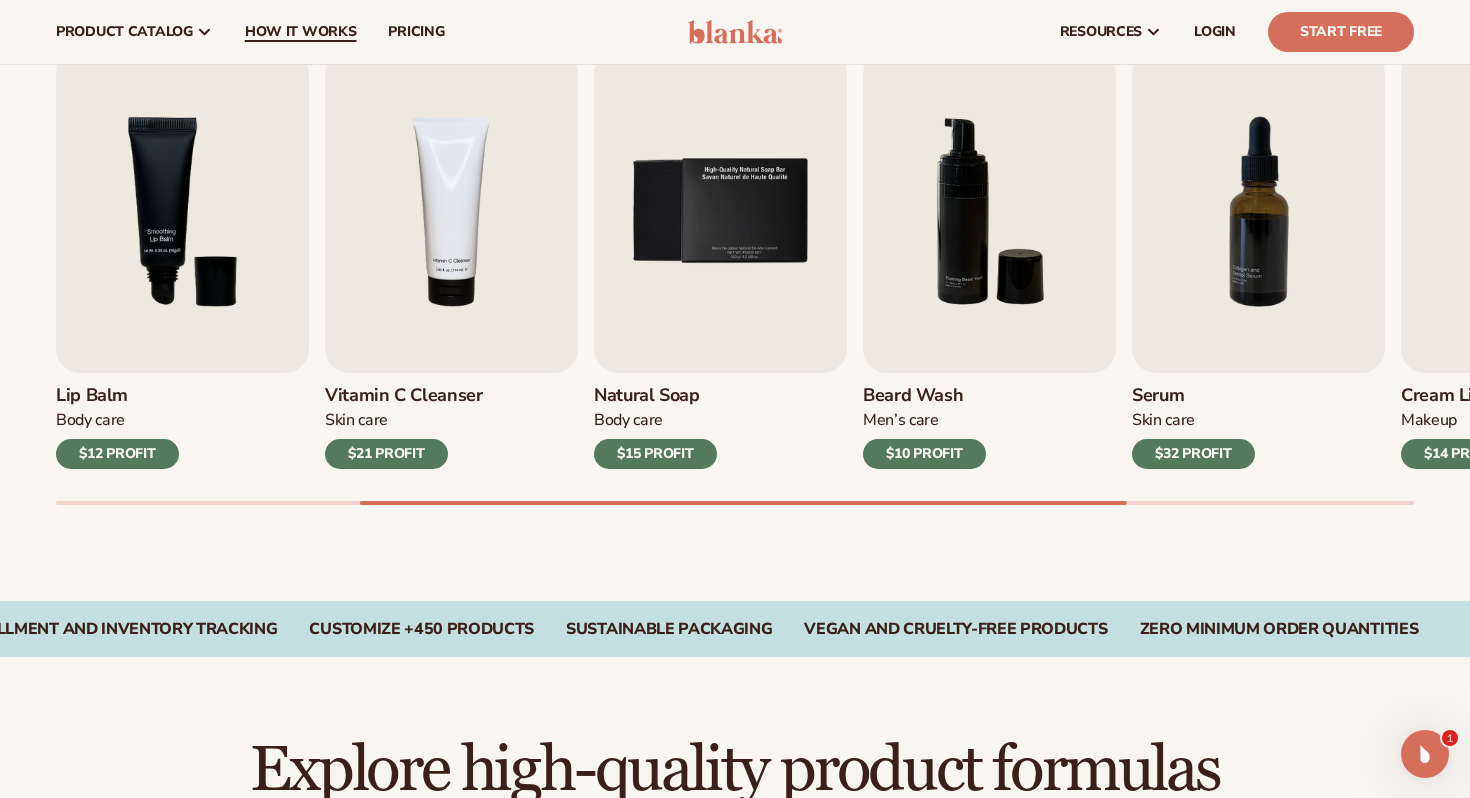 click on "How It Works" at bounding box center (301, 32) 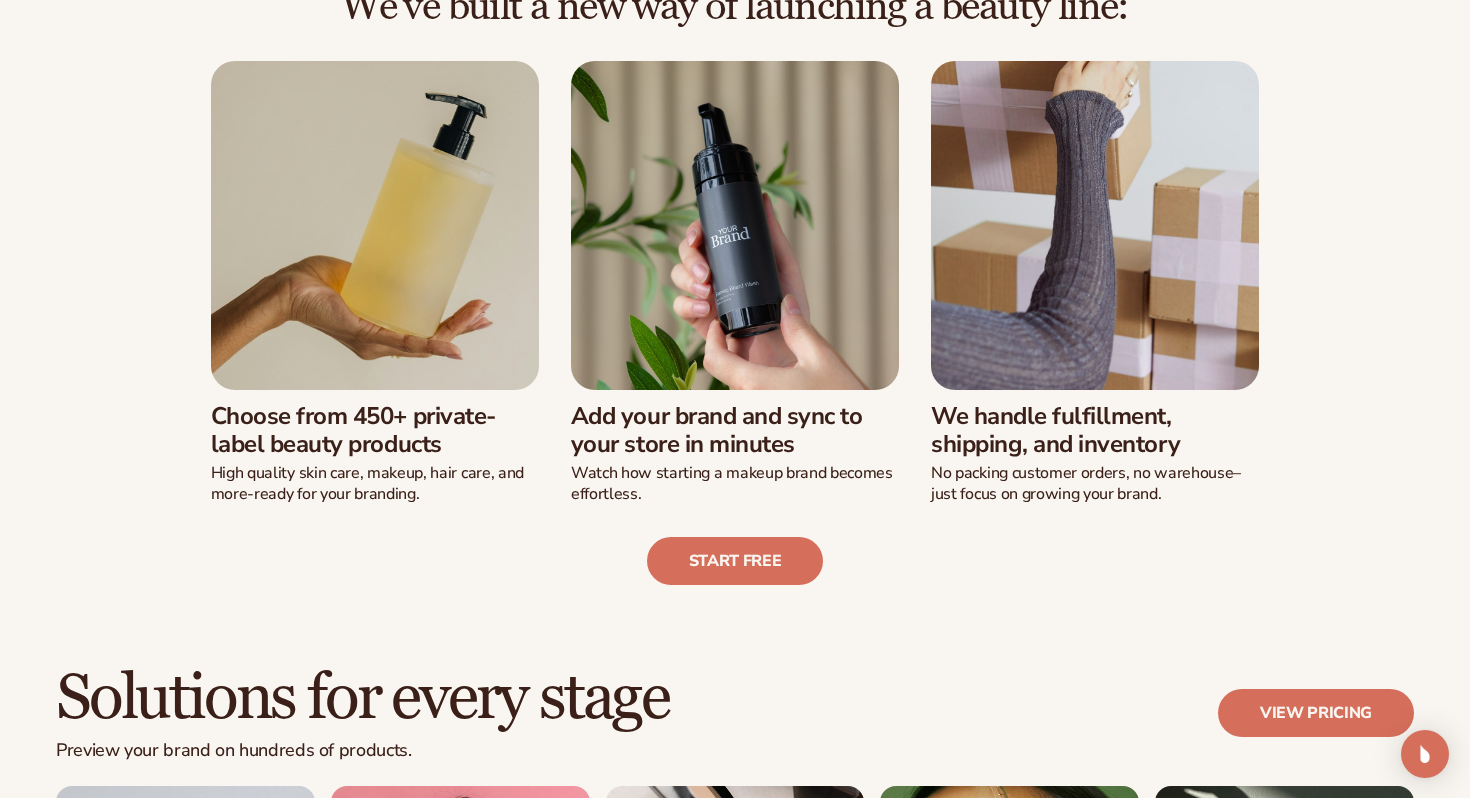 scroll, scrollTop: 574, scrollLeft: 0, axis: vertical 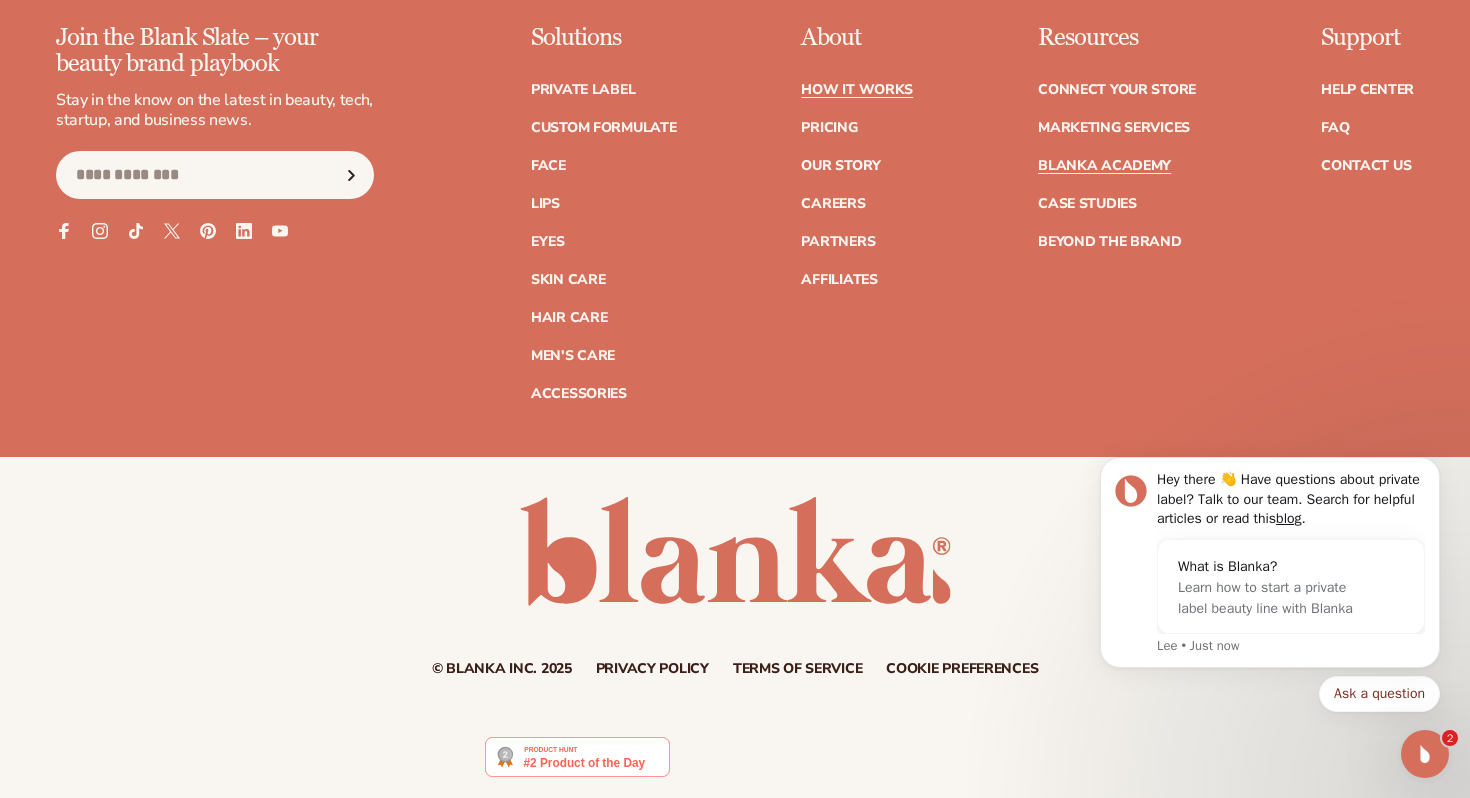 click on "Blanka Academy" at bounding box center [1104, 166] 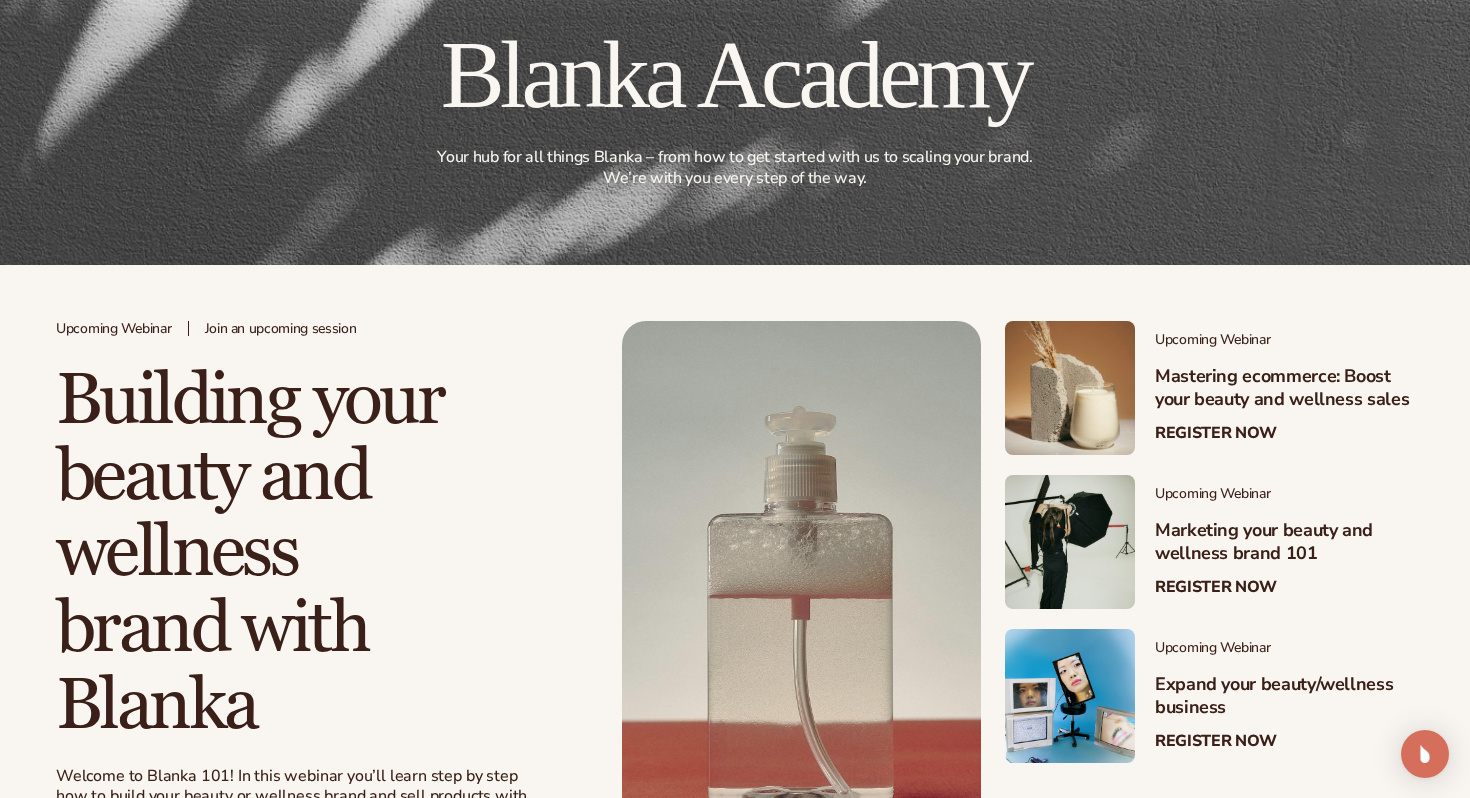 scroll, scrollTop: 366, scrollLeft: 0, axis: vertical 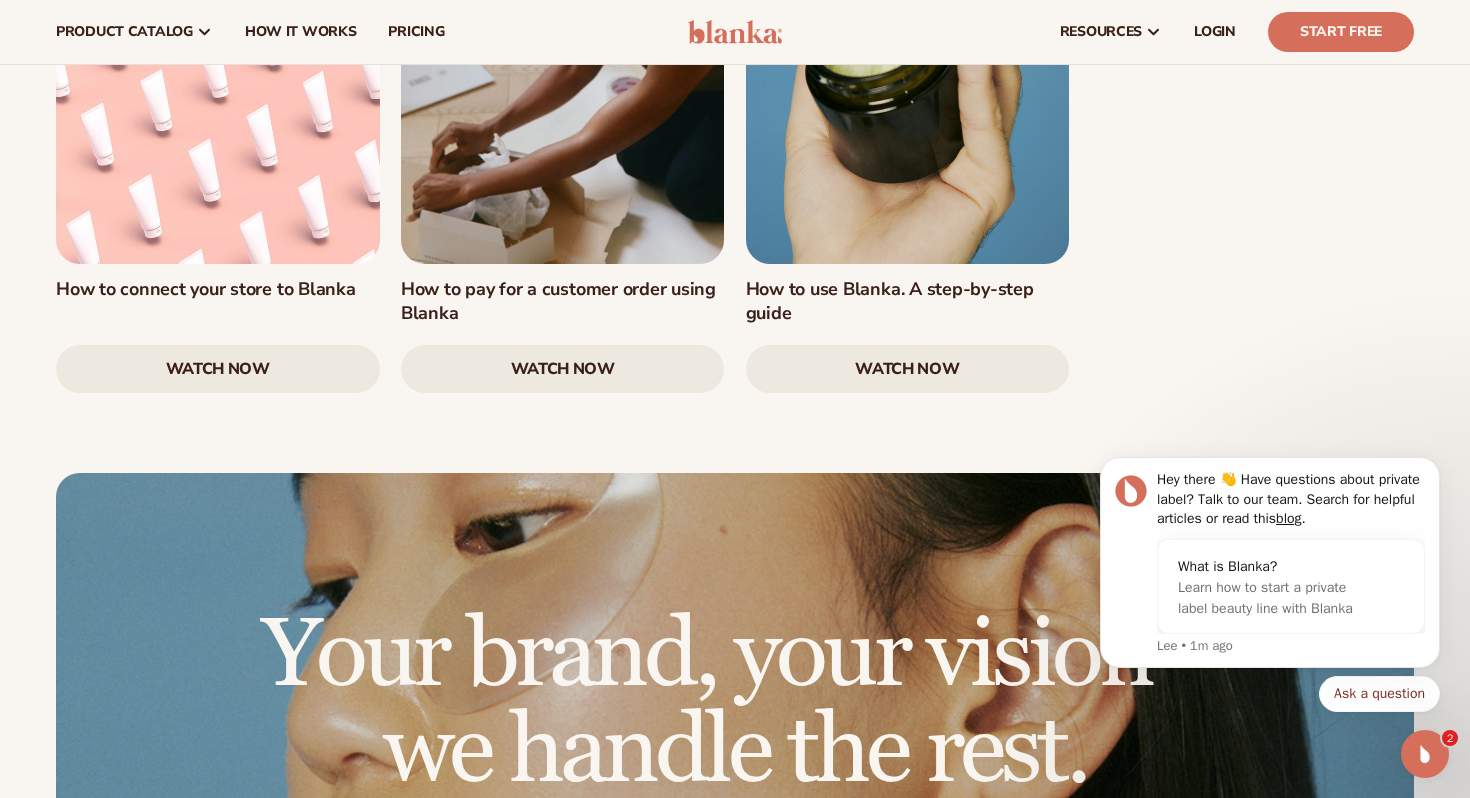 click on "watch now" at bounding box center [908, 369] 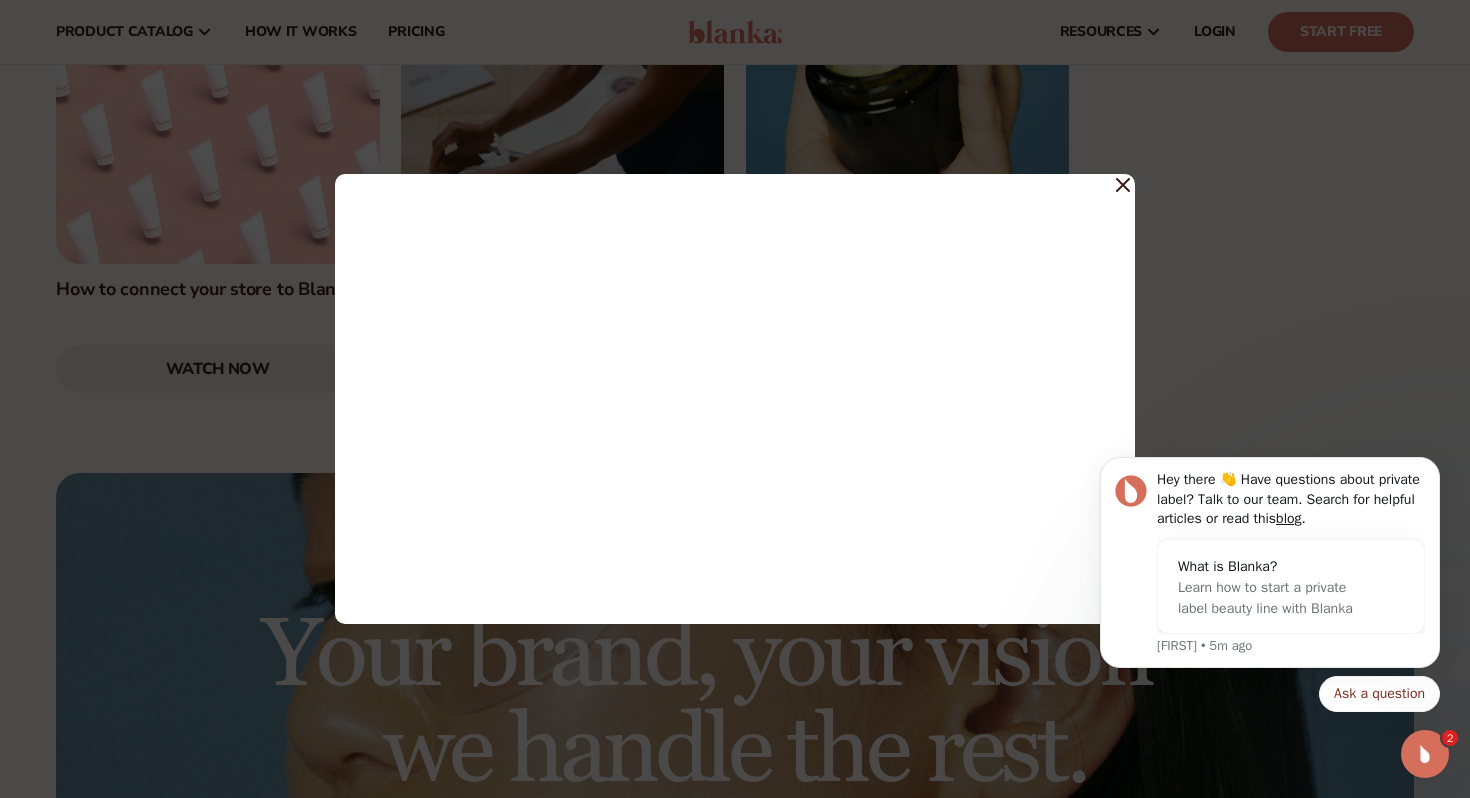 click 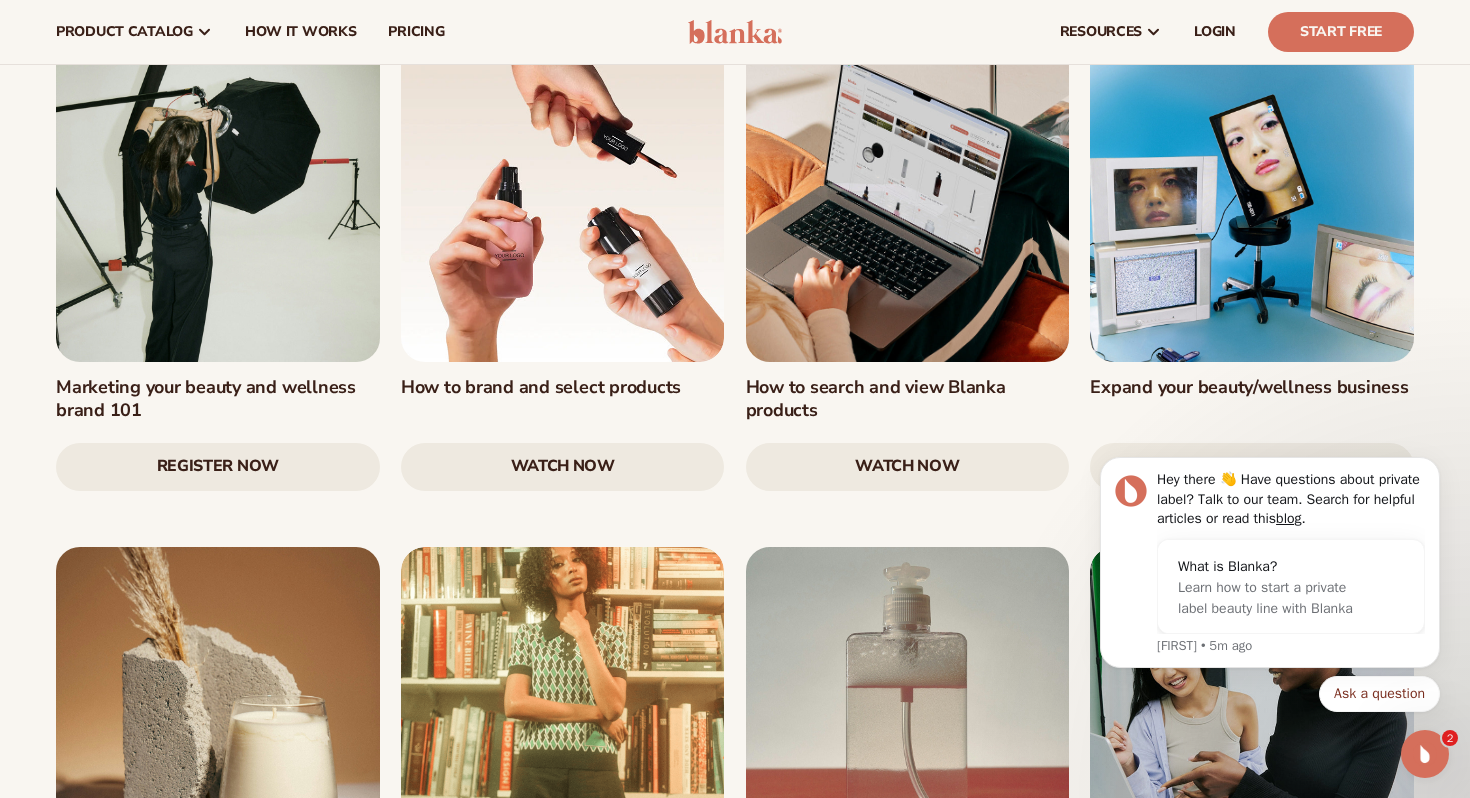 scroll, scrollTop: 1994, scrollLeft: 0, axis: vertical 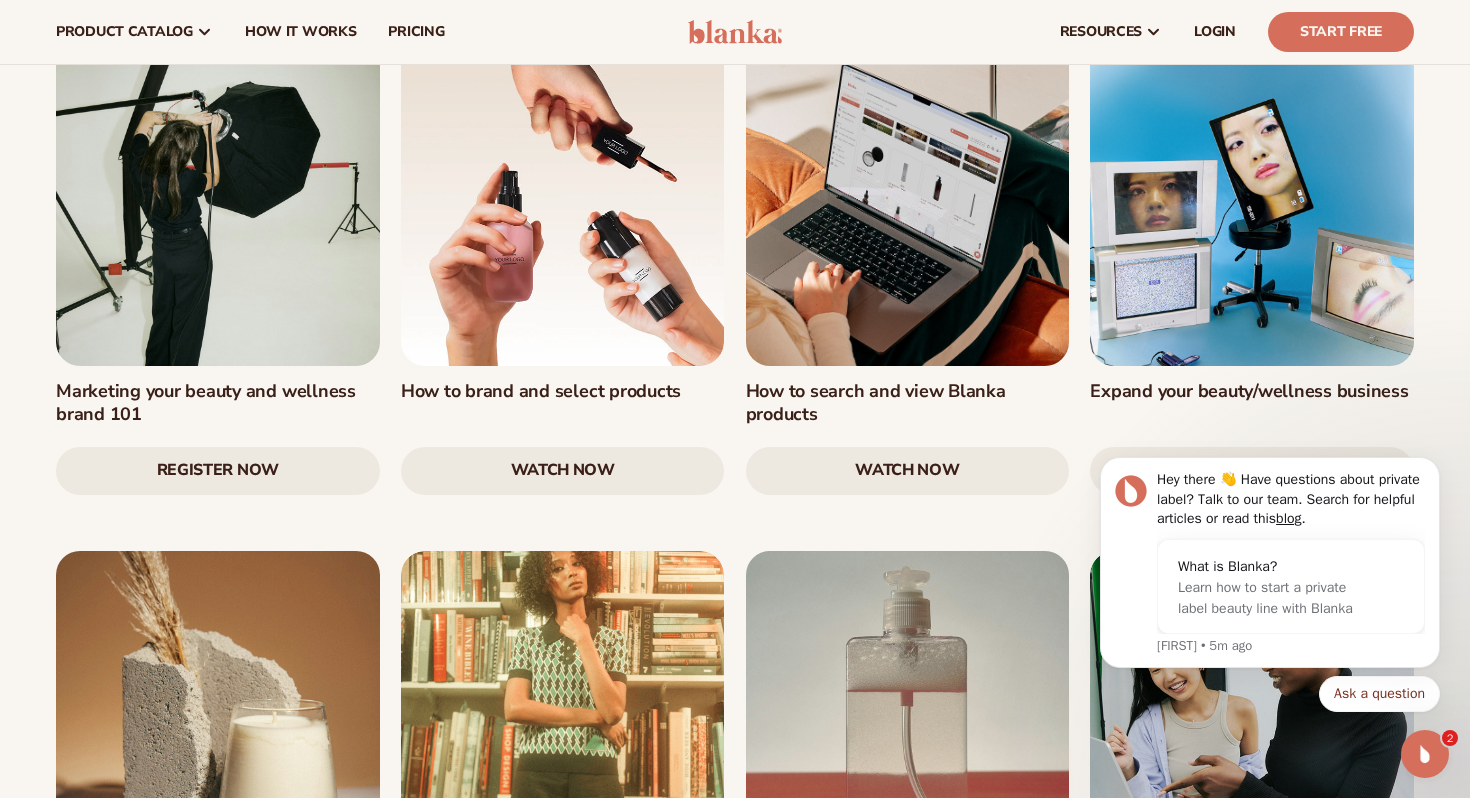 click at bounding box center [218, 204] 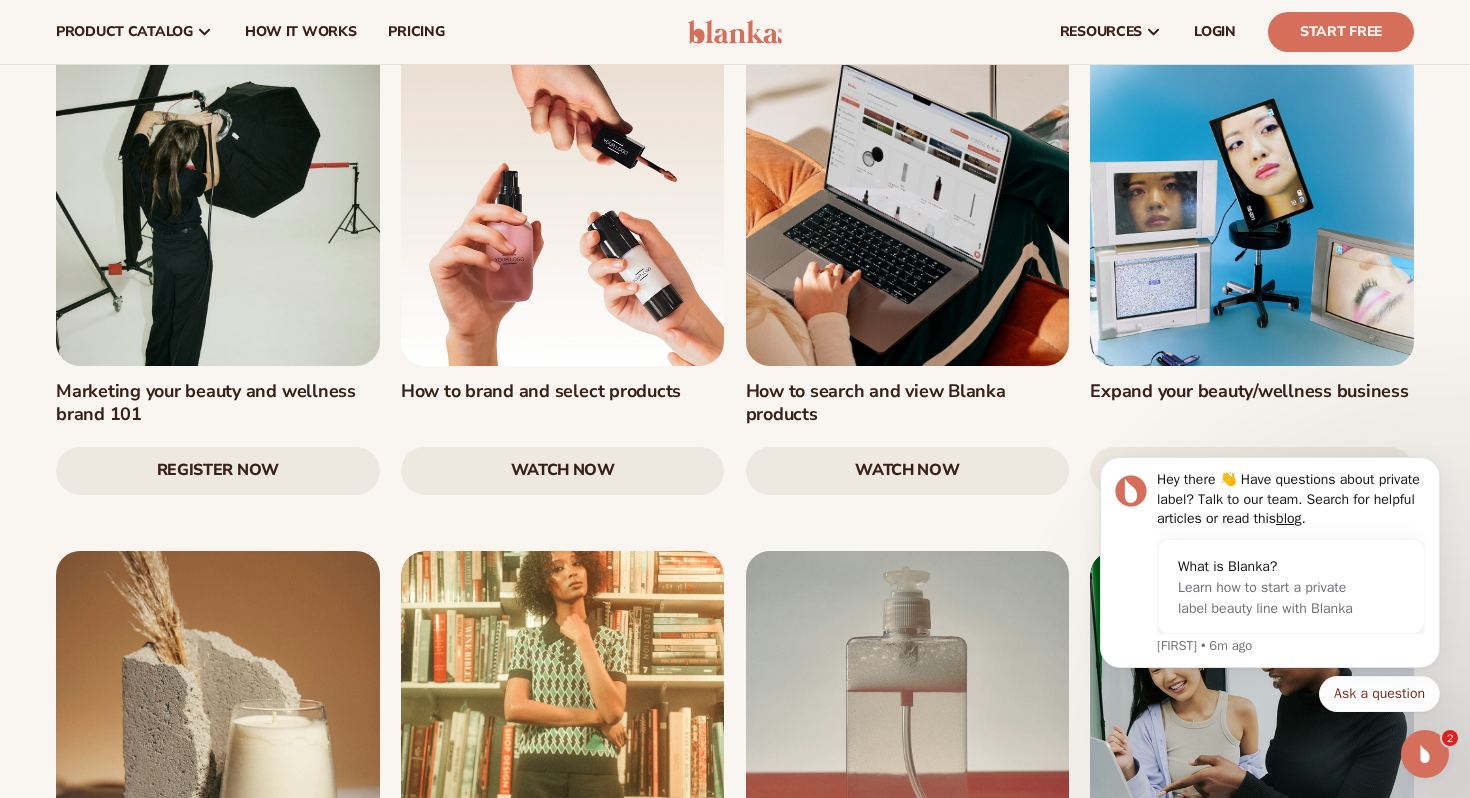 click at bounding box center (218, 204) 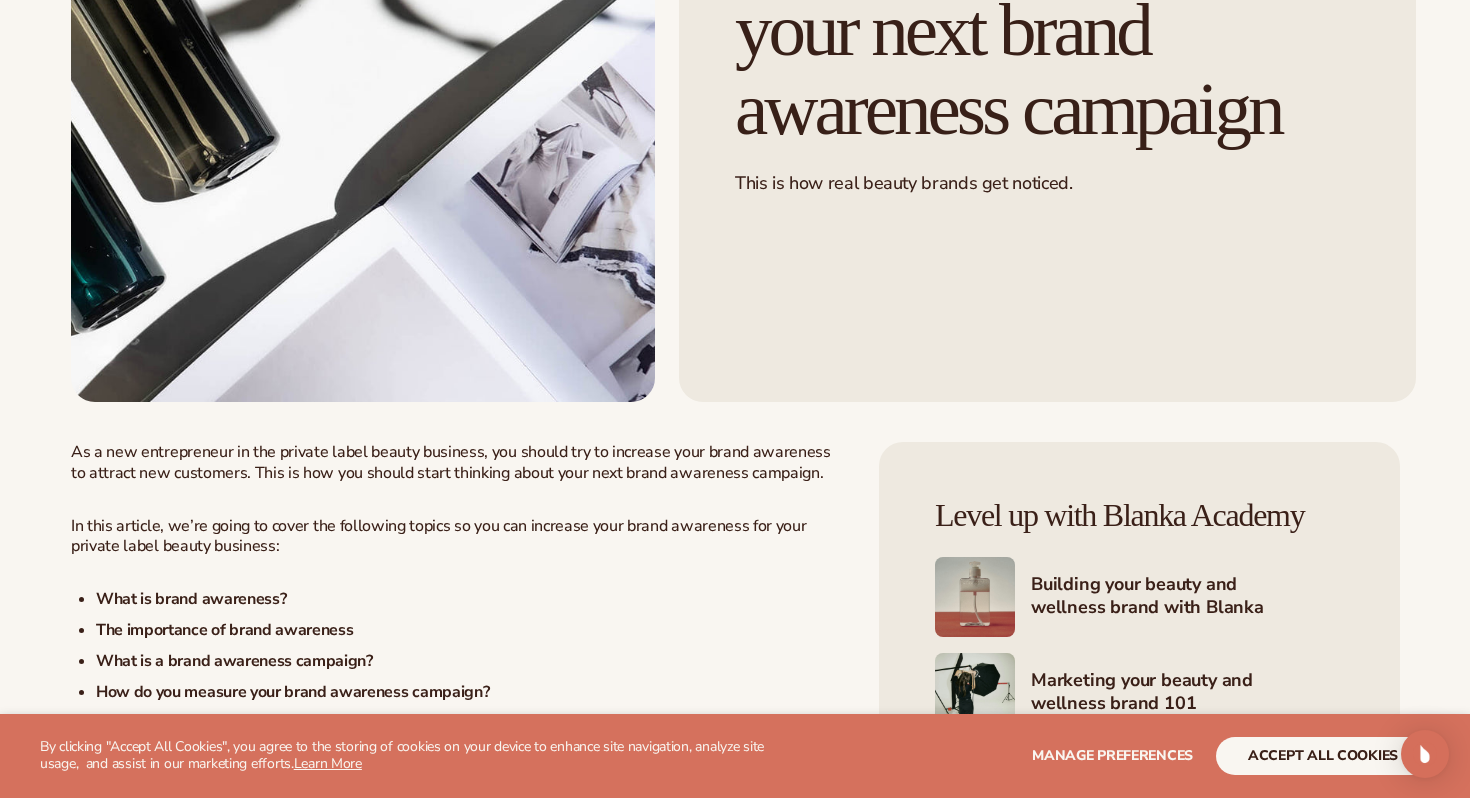 scroll, scrollTop: 796, scrollLeft: 0, axis: vertical 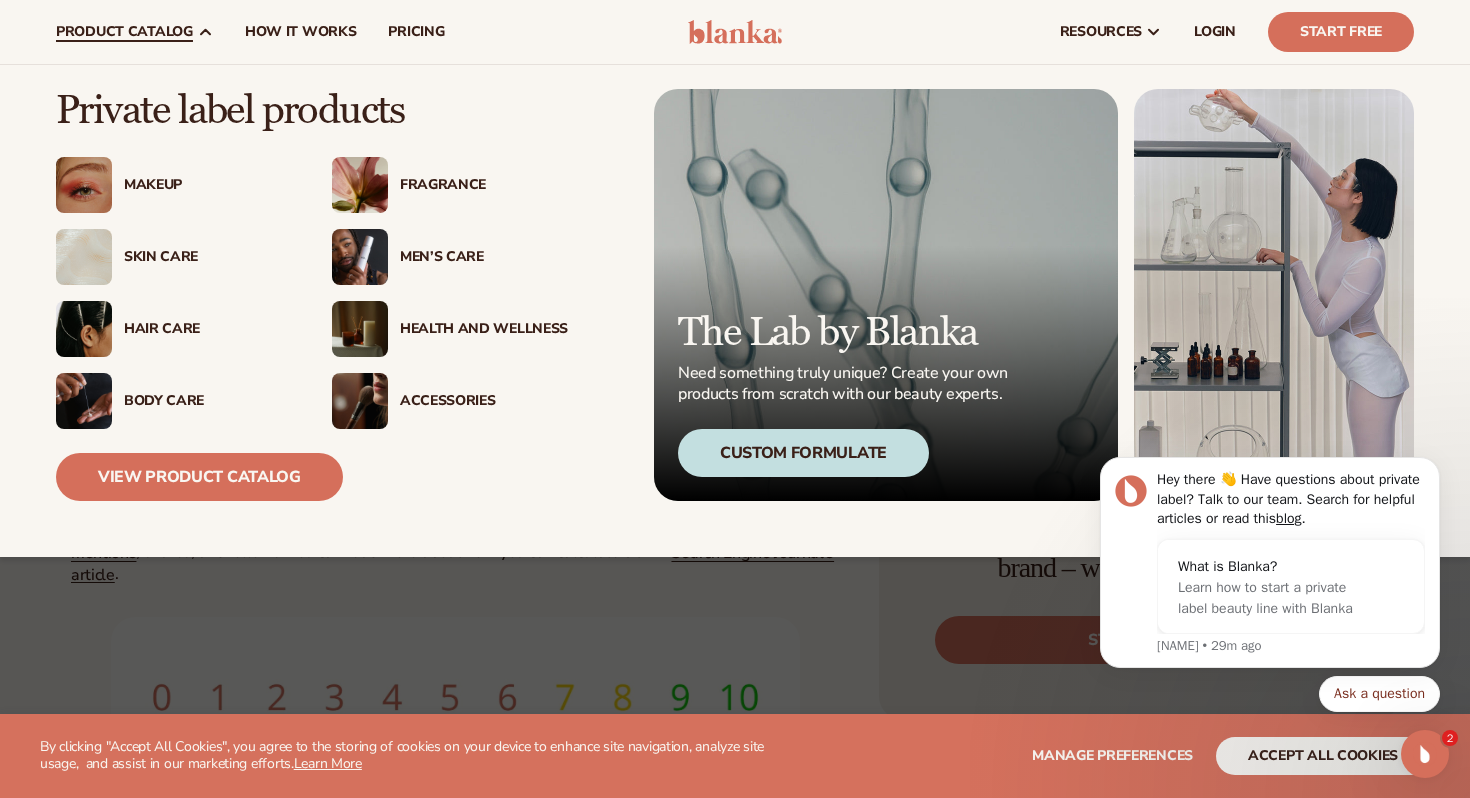 click at bounding box center (84, 185) 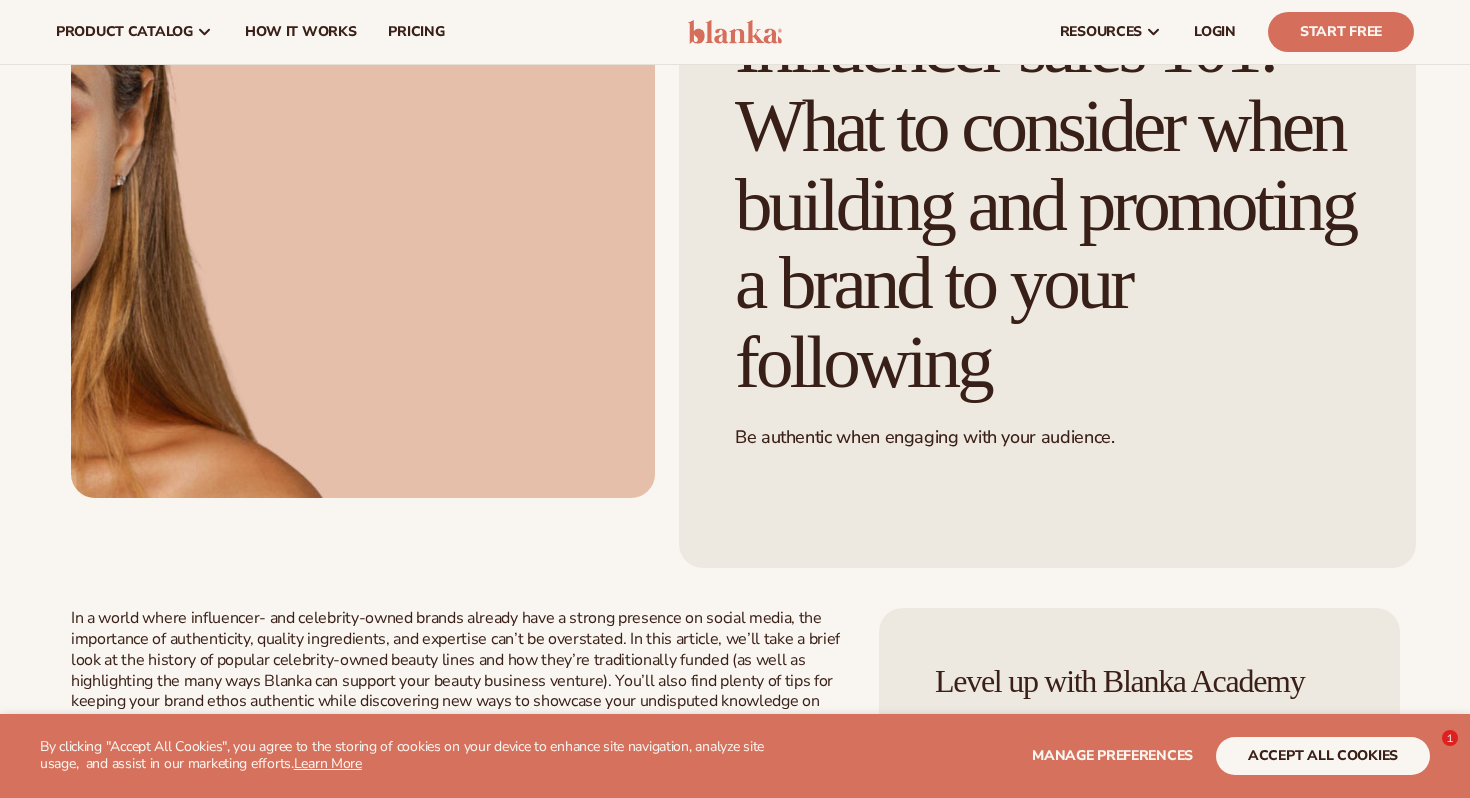 scroll, scrollTop: 266, scrollLeft: 0, axis: vertical 